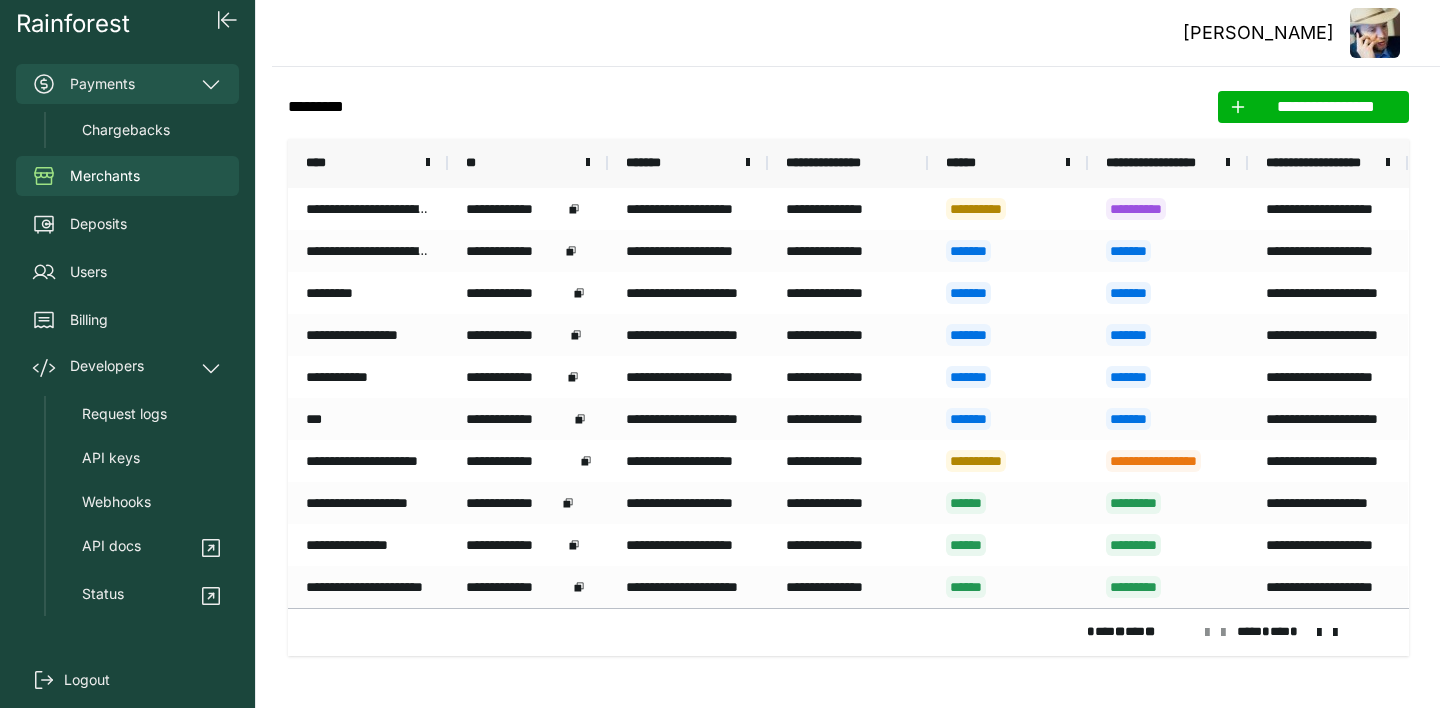 scroll, scrollTop: 0, scrollLeft: 0, axis: both 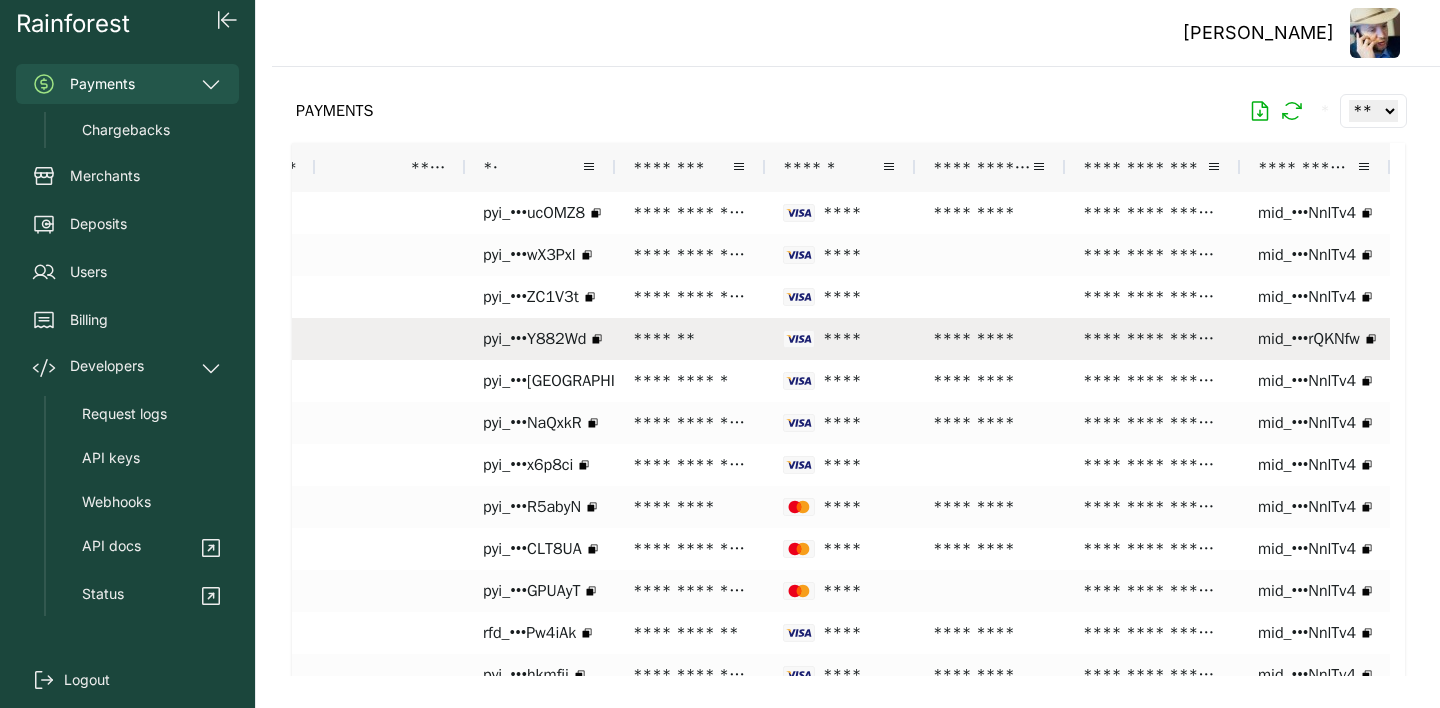 click on "**********" at bounding box center (1152, 339) 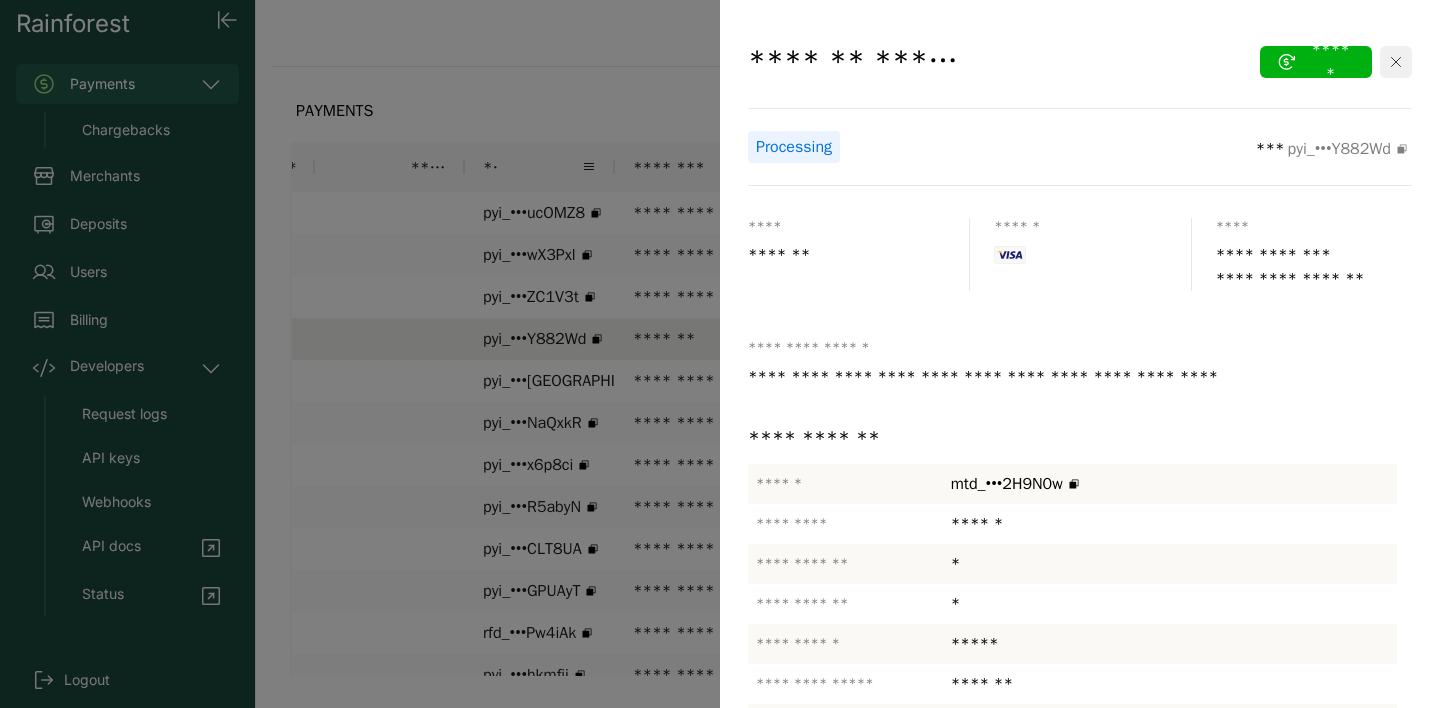 click 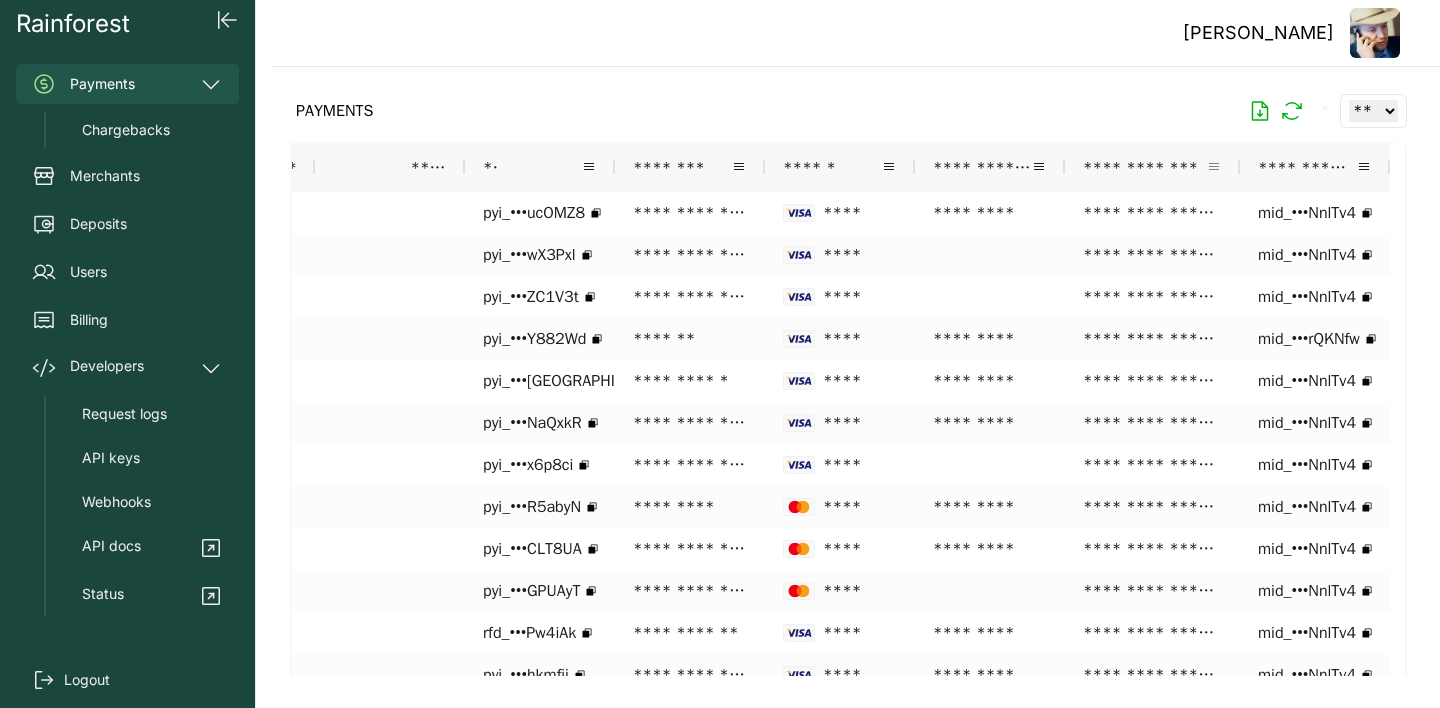 click at bounding box center (1214, 167) 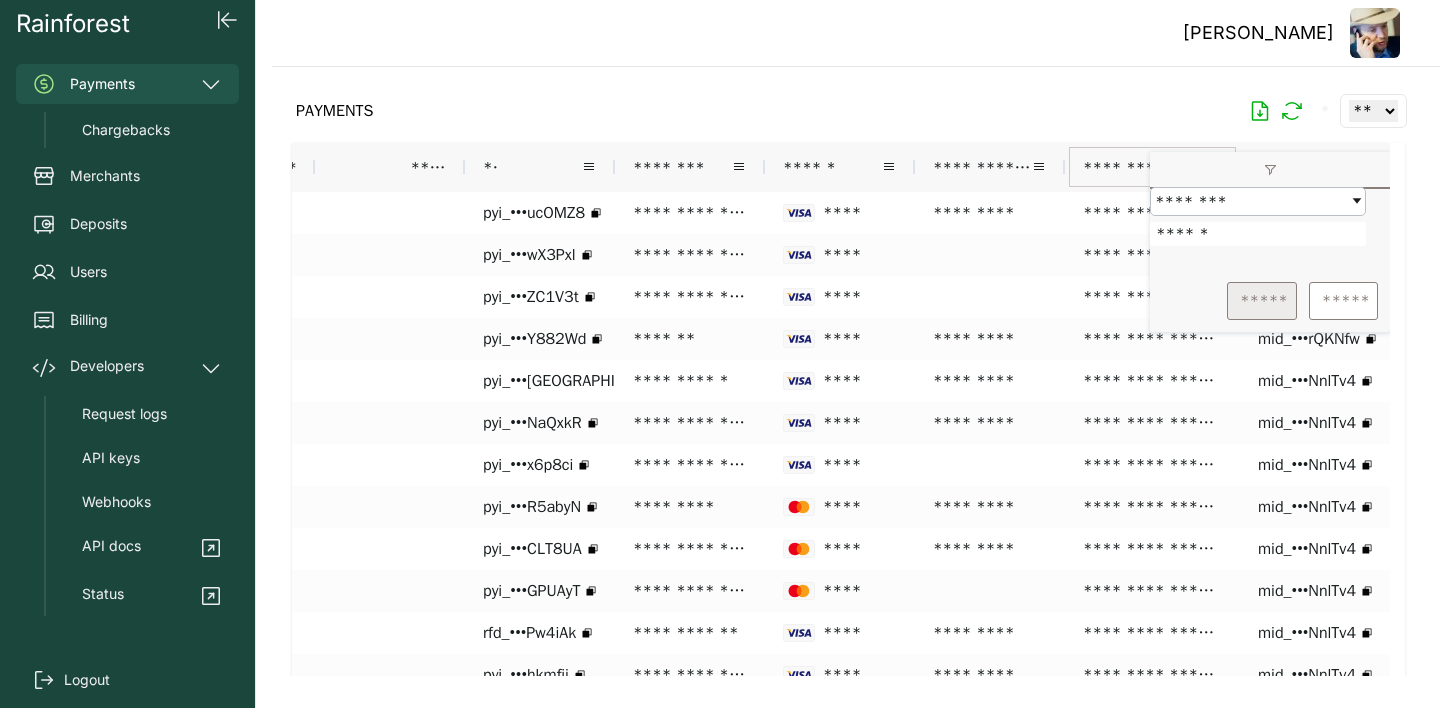 type on "******" 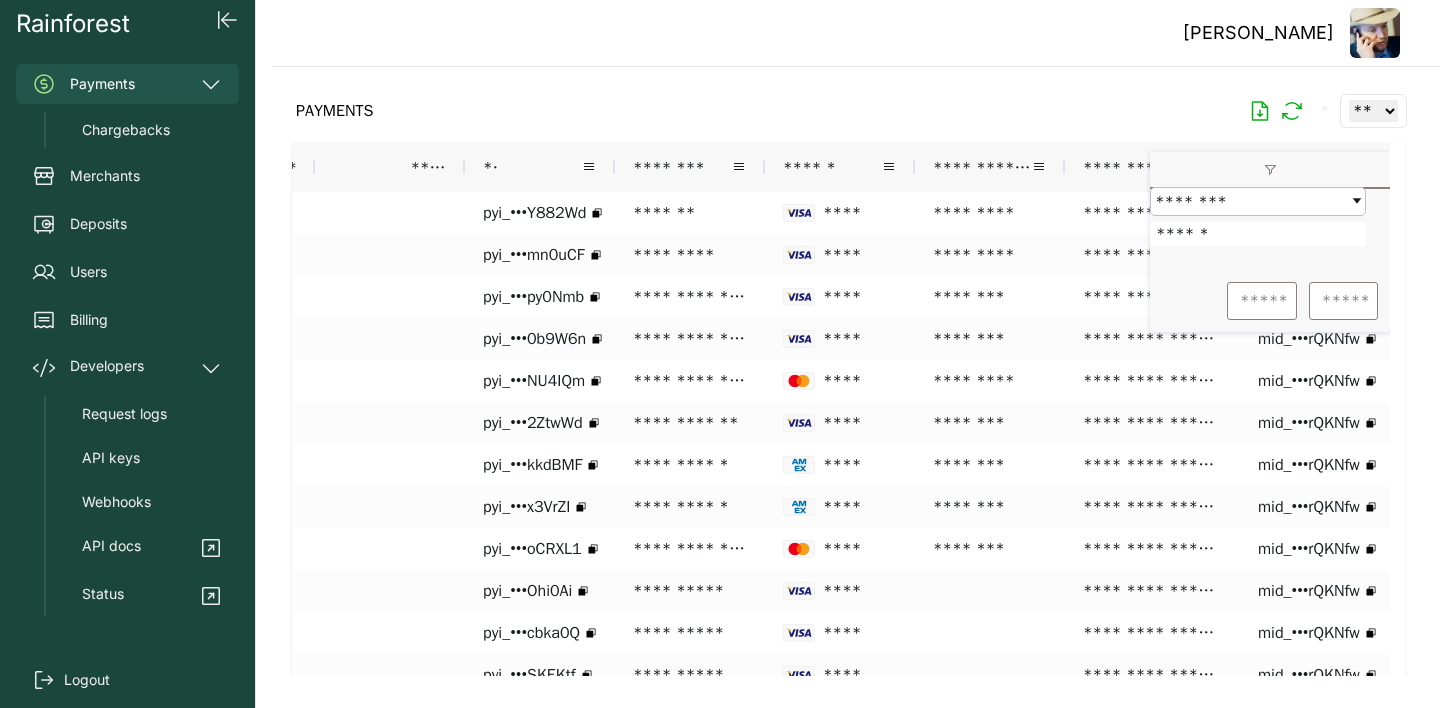 click on "PAYMENTS * ** ** ** ***" at bounding box center [848, 111] 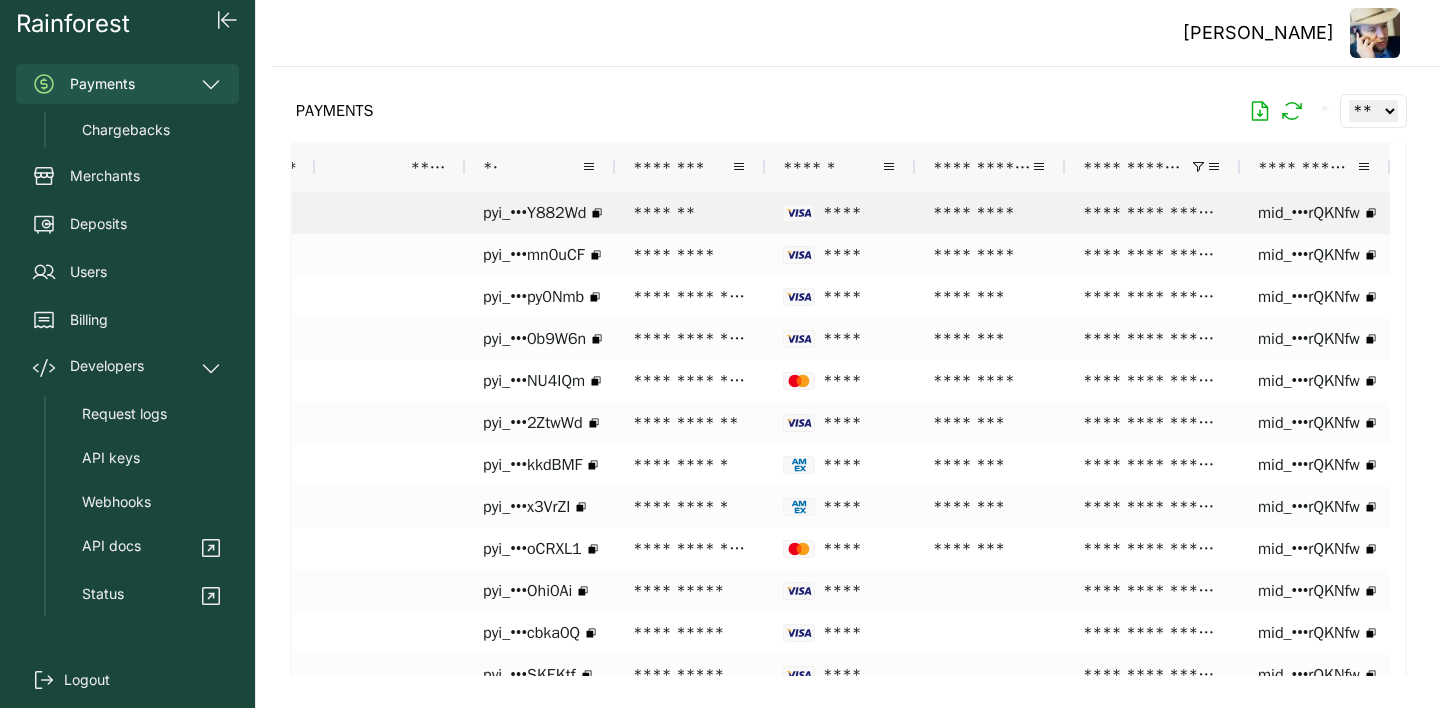 click on "**********" at bounding box center [1152, 213] 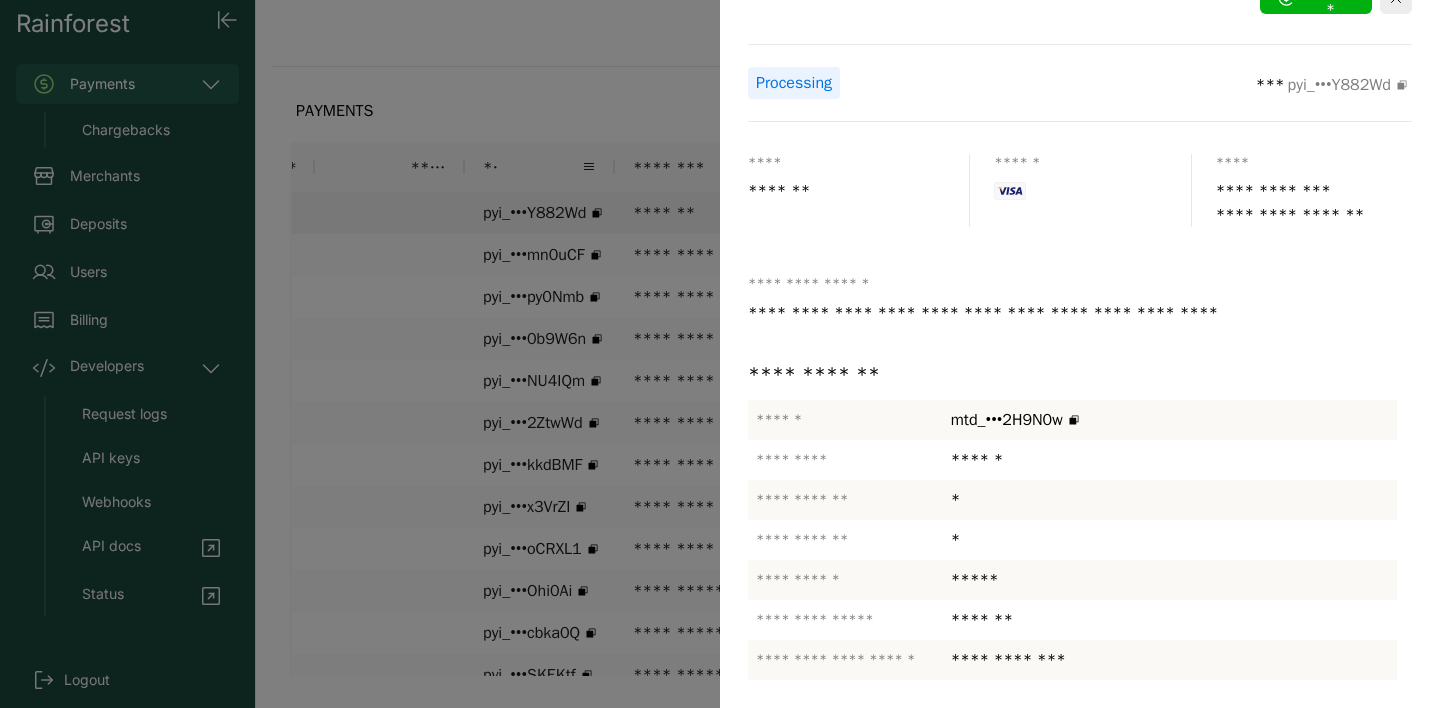 click at bounding box center [720, 354] 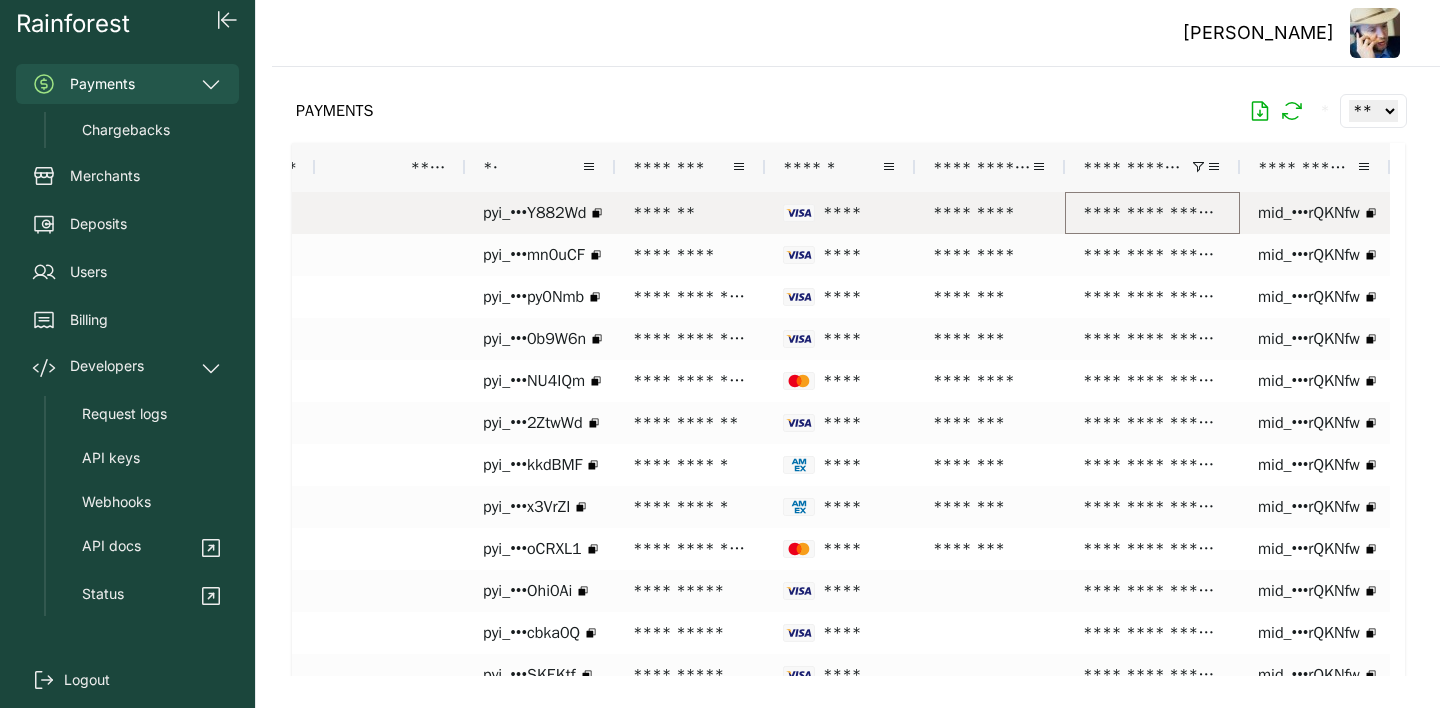 drag, startPoint x: 1082, startPoint y: 210, endPoint x: 1156, endPoint y: 216, distance: 74.24284 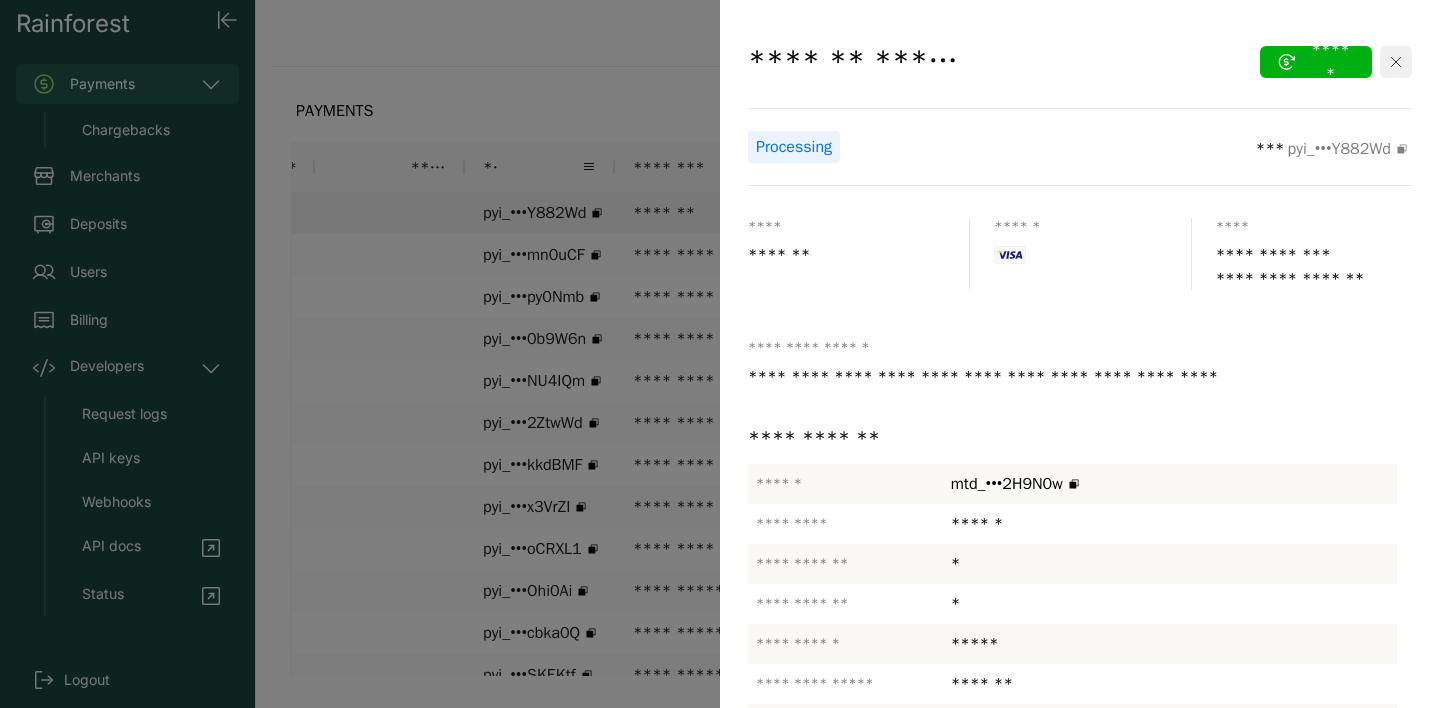 click 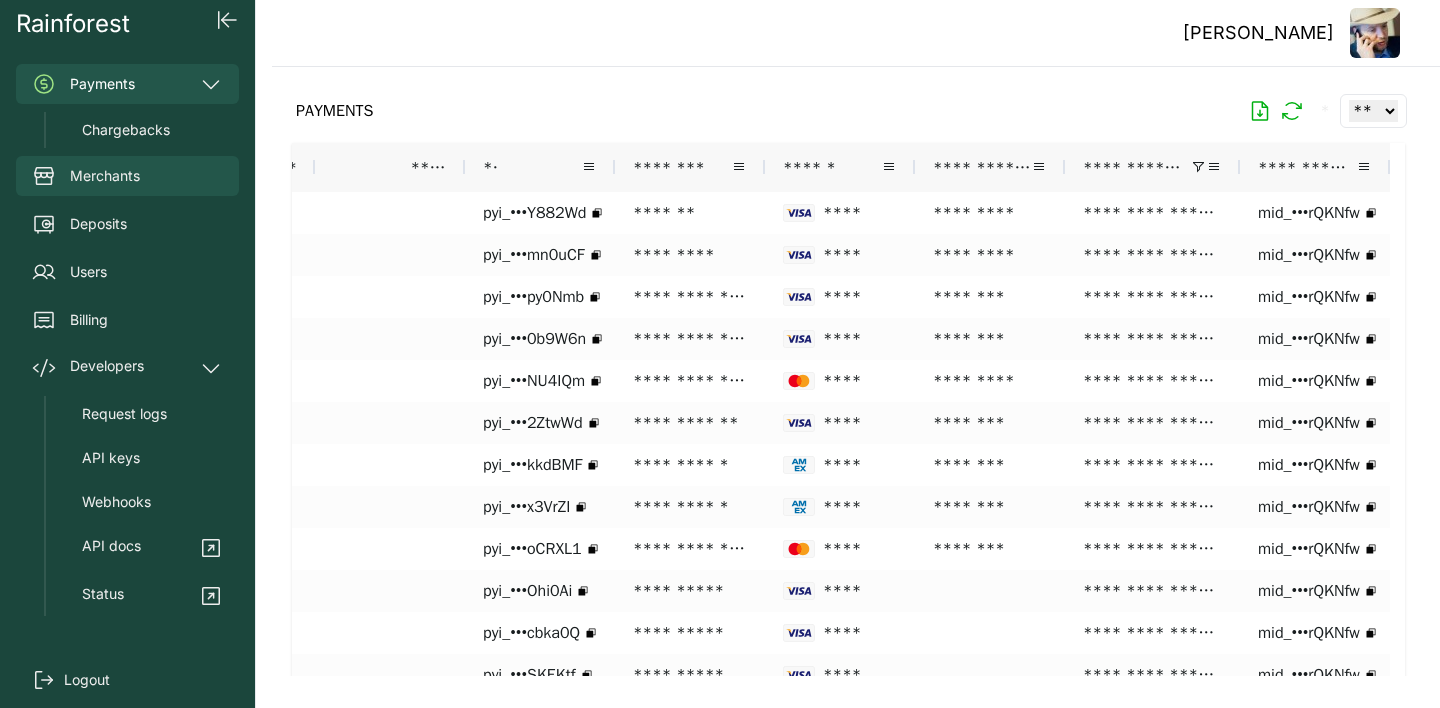 click on "Merchants" at bounding box center [105, 176] 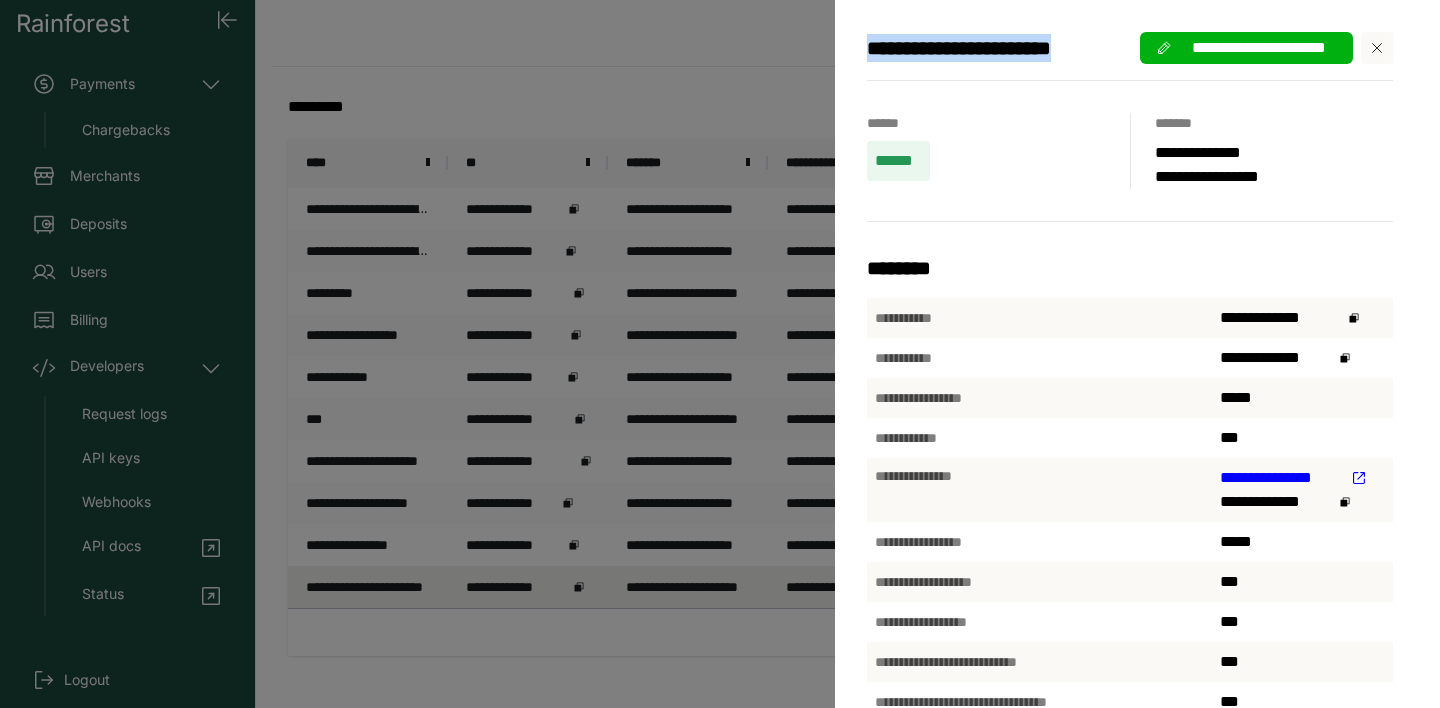drag, startPoint x: 870, startPoint y: 45, endPoint x: 1091, endPoint y: 43, distance: 221.00905 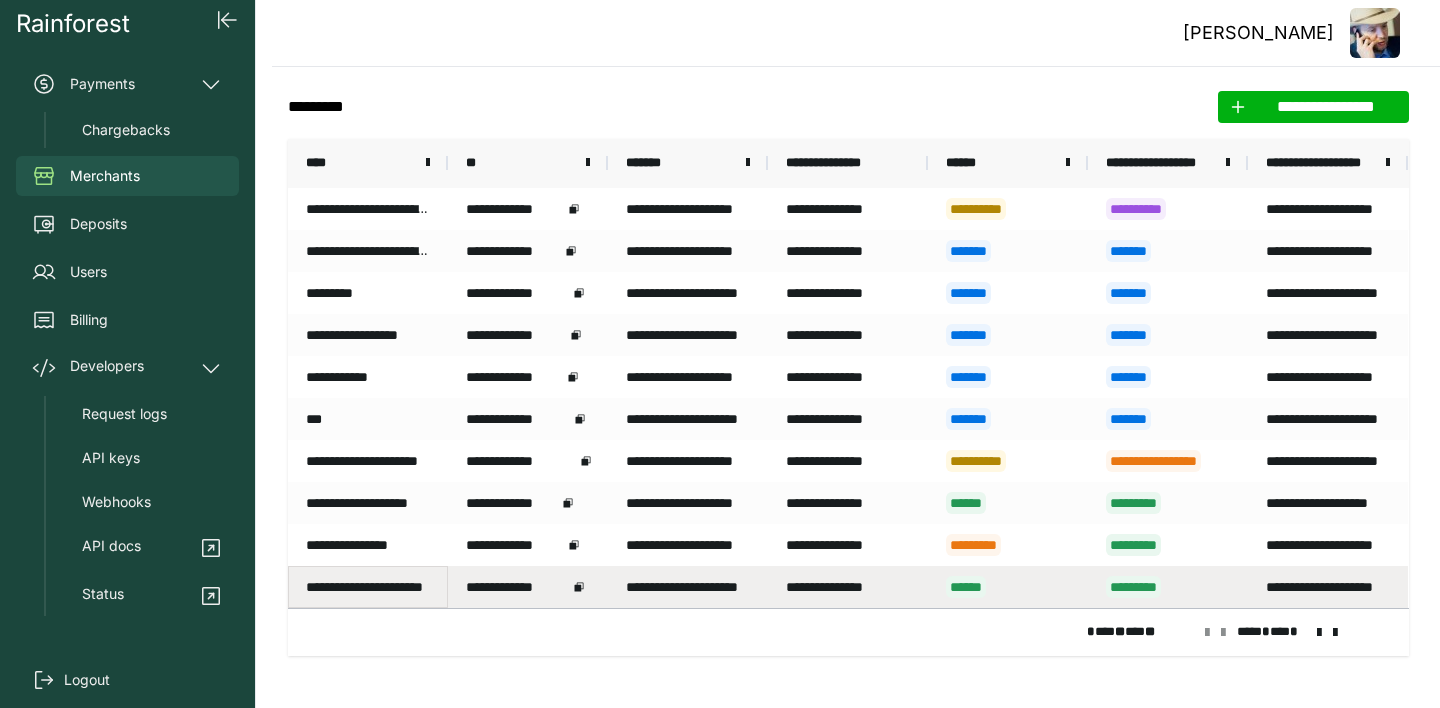 click on "**********" at bounding box center [368, 587] 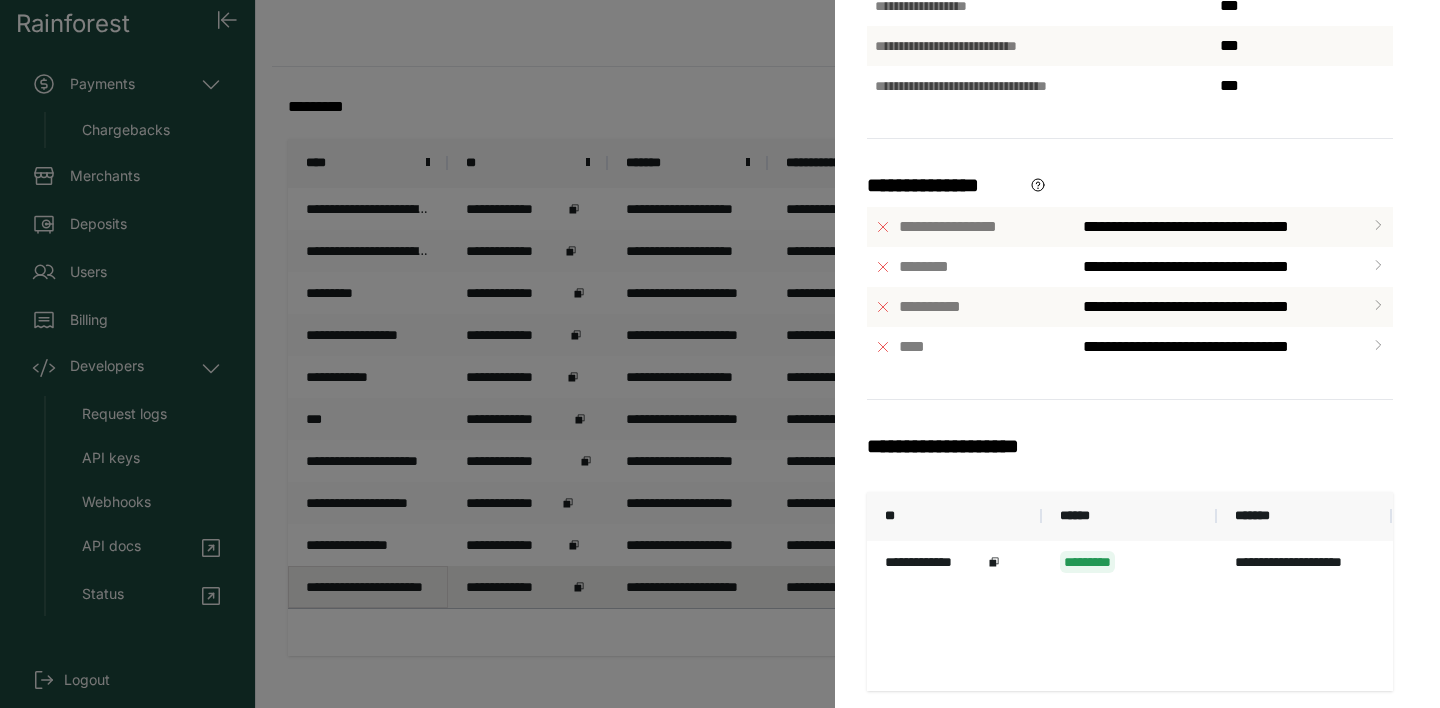 scroll, scrollTop: 0, scrollLeft: 0, axis: both 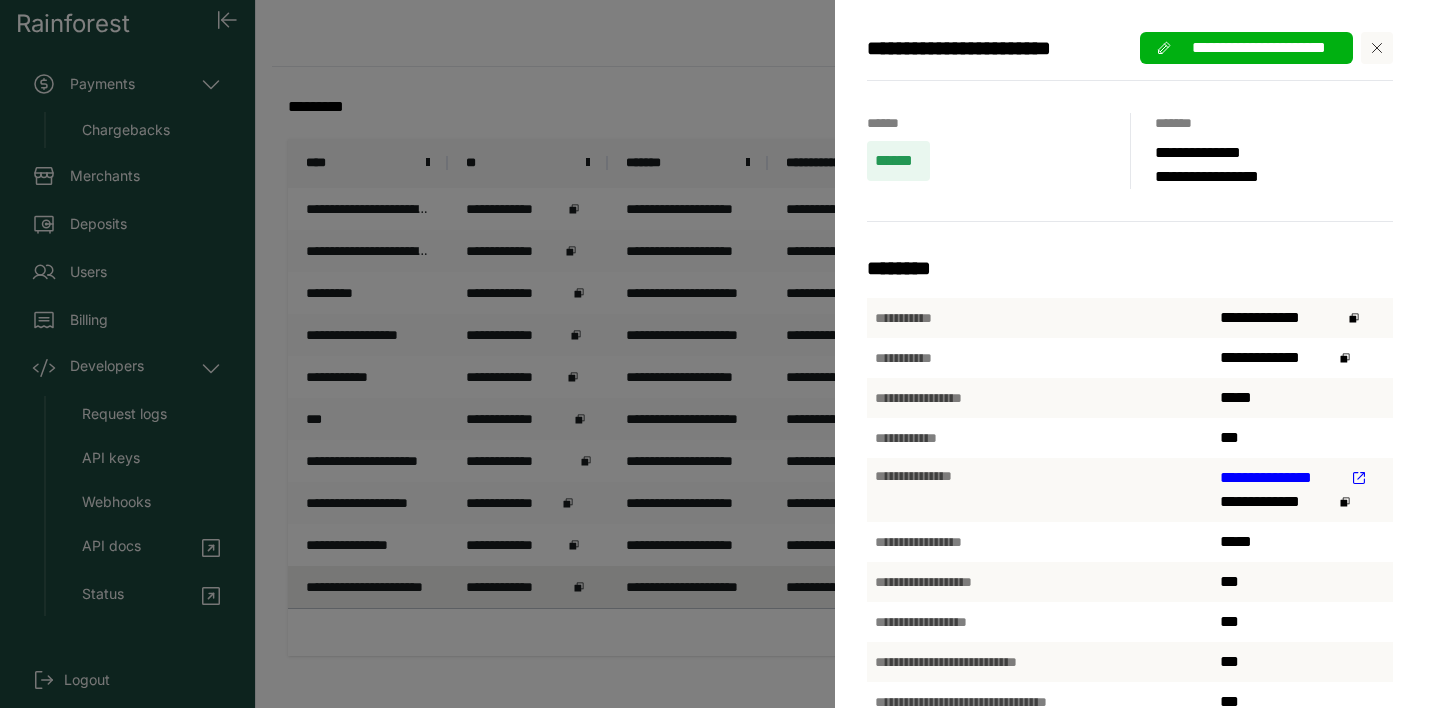 click 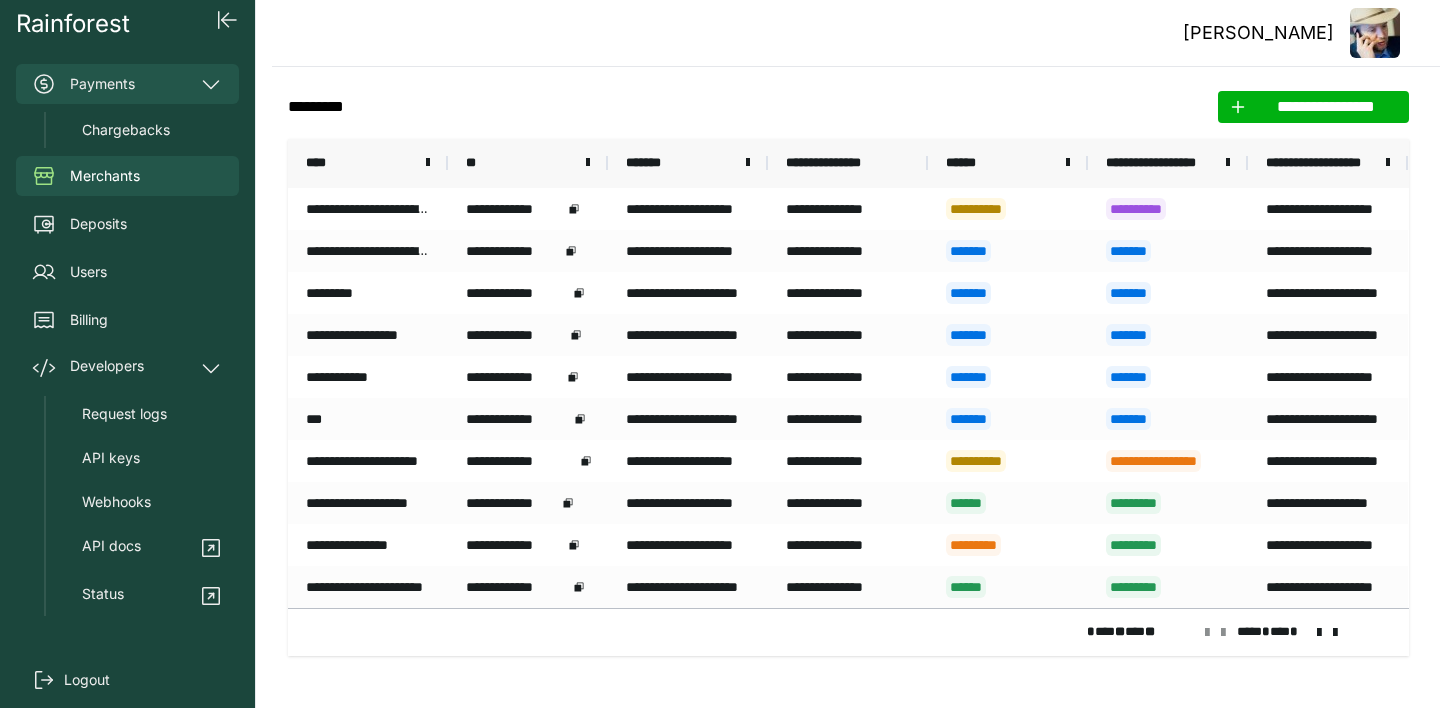 click on "Payments" at bounding box center (127, 84) 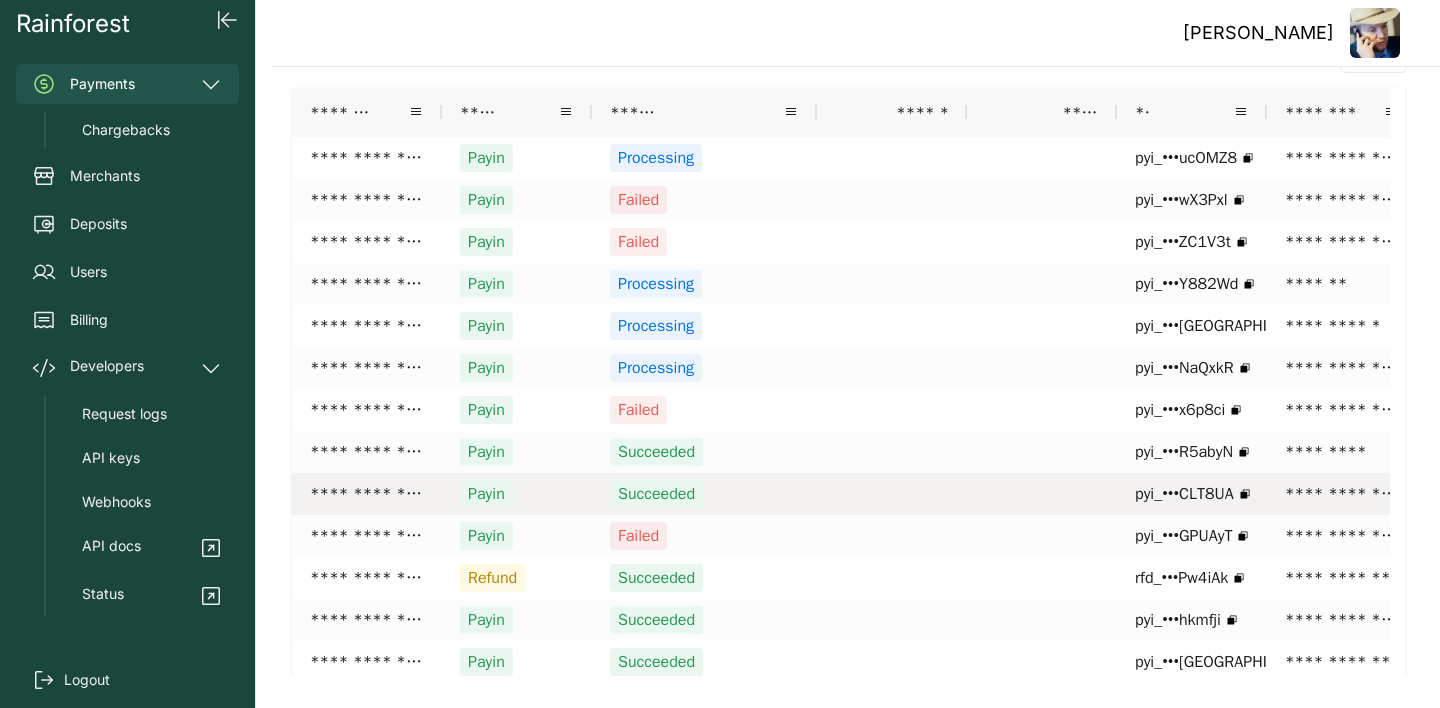 scroll, scrollTop: 0, scrollLeft: 0, axis: both 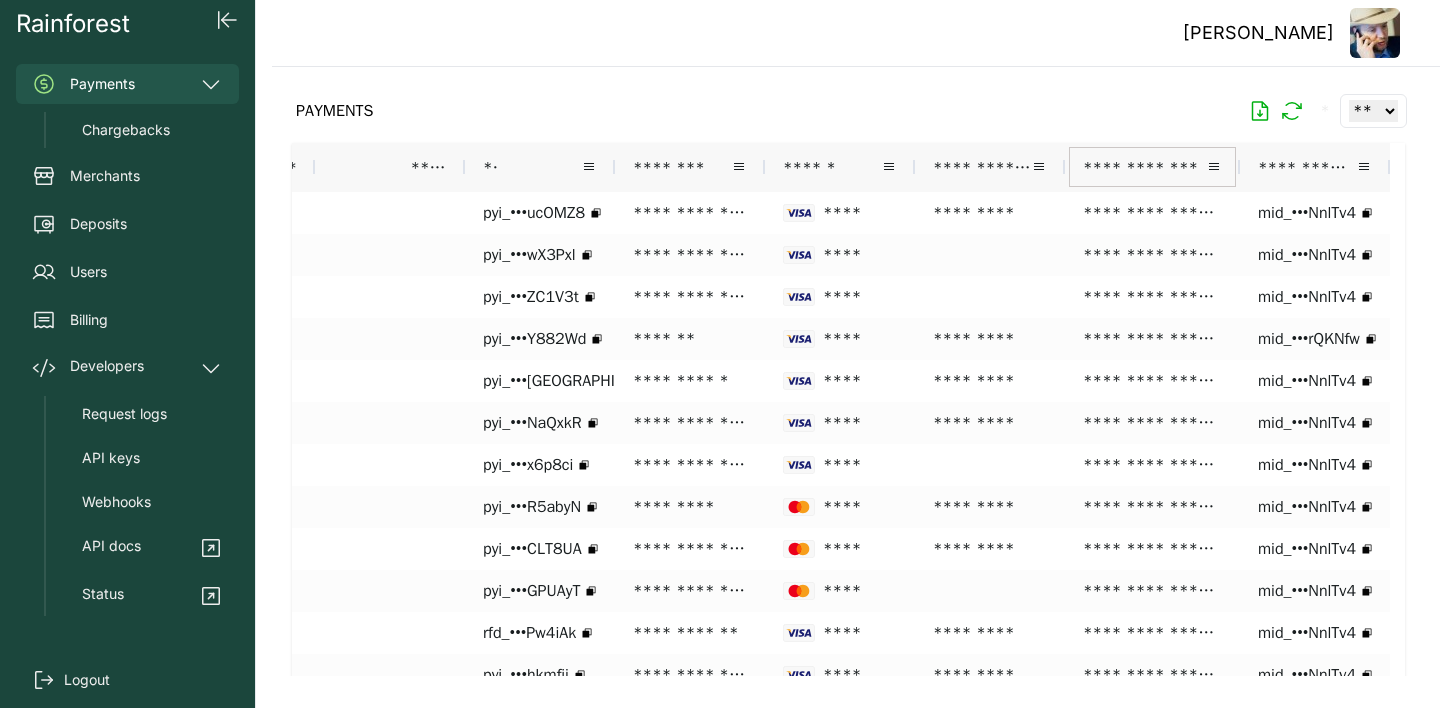 click on "**********" at bounding box center [1144, 167] 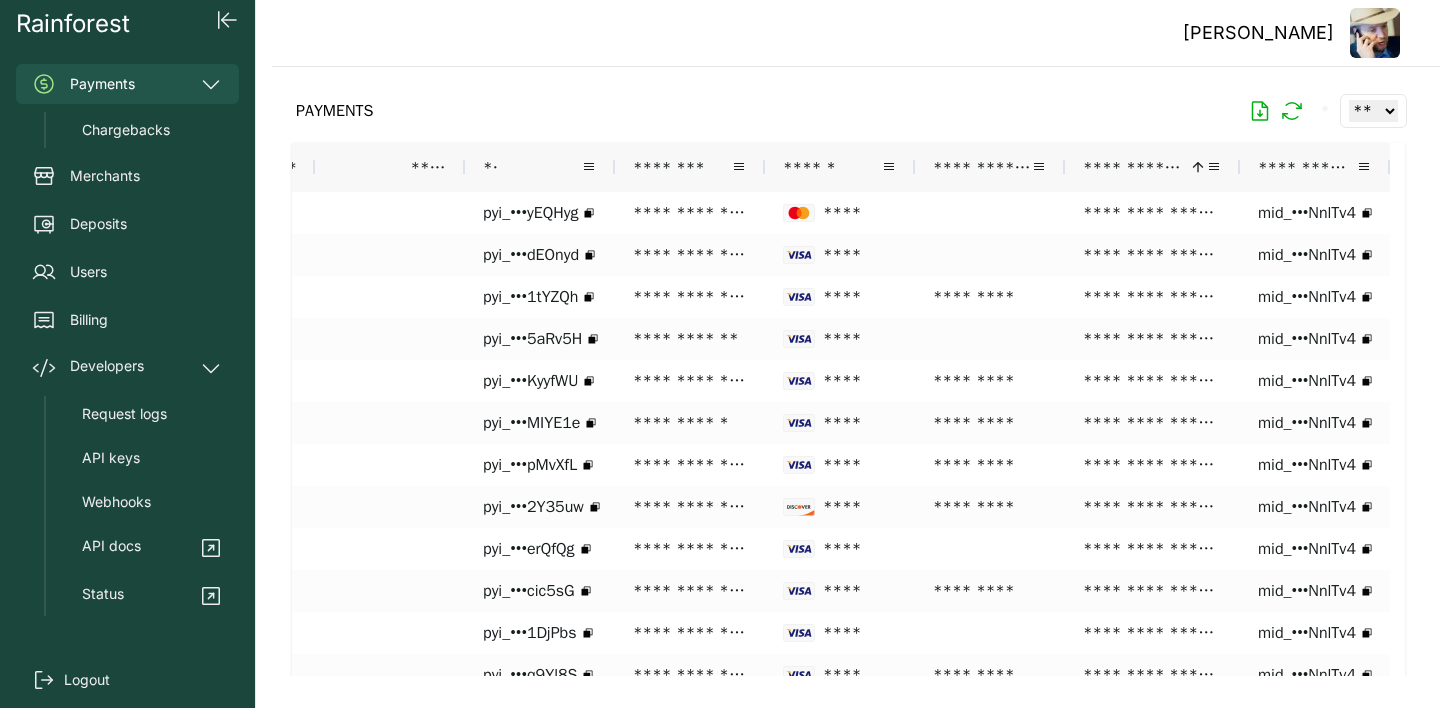 click at bounding box center (1198, 167) 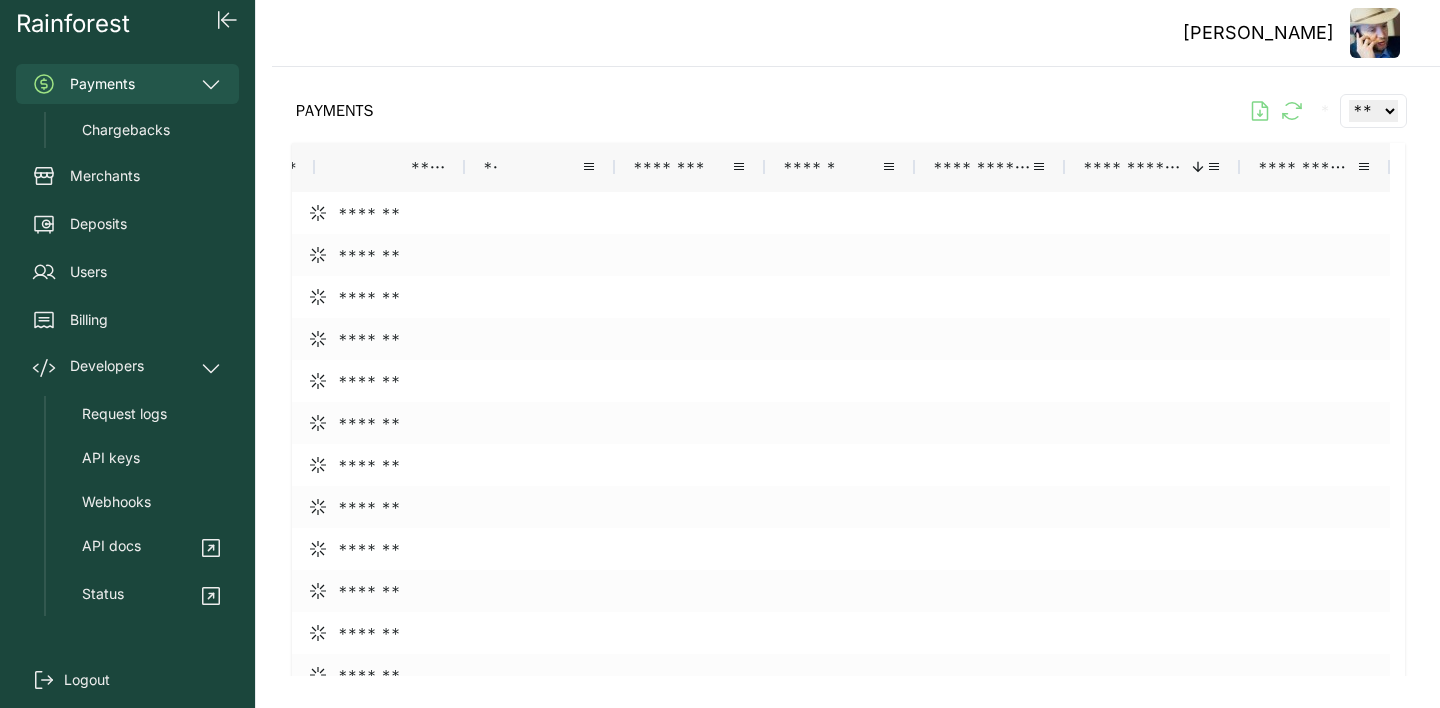 click on "**********" at bounding box center [1133, 167] 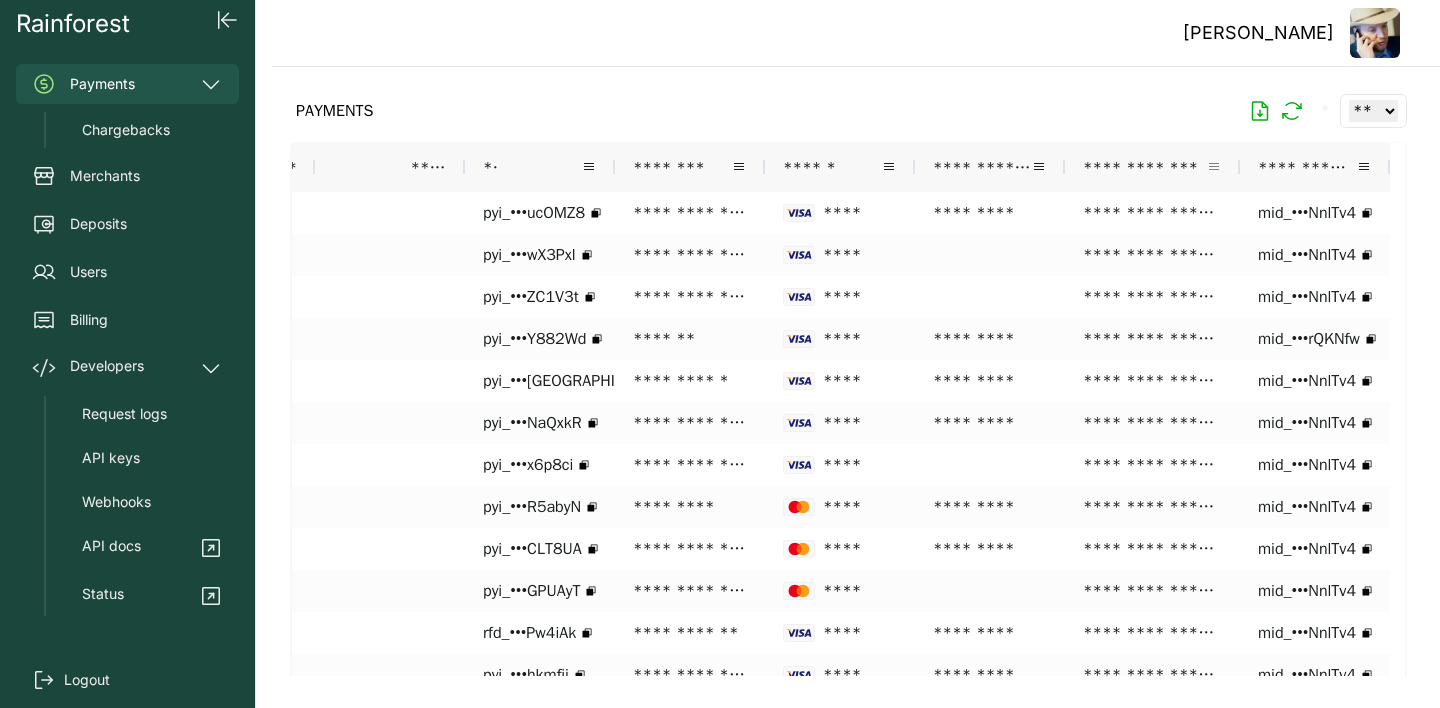 click at bounding box center [1214, 167] 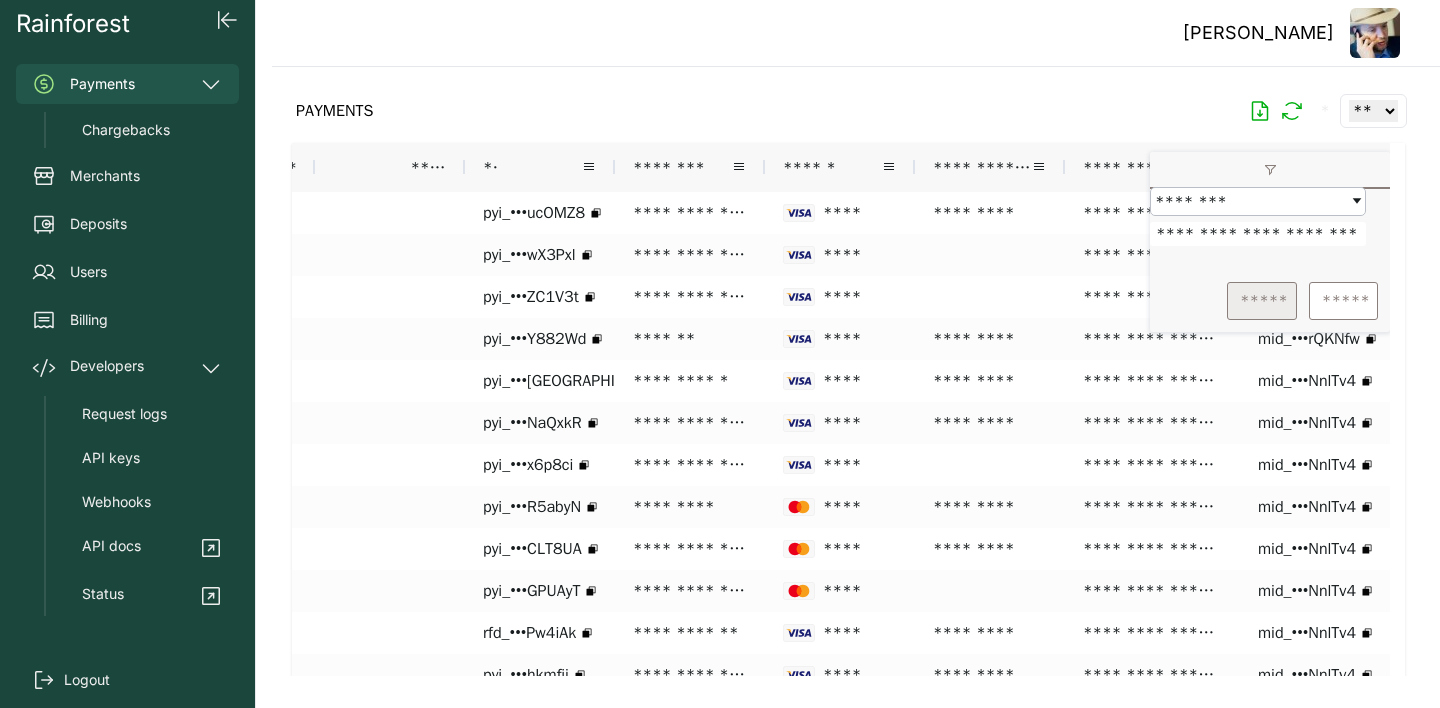 type on "**********" 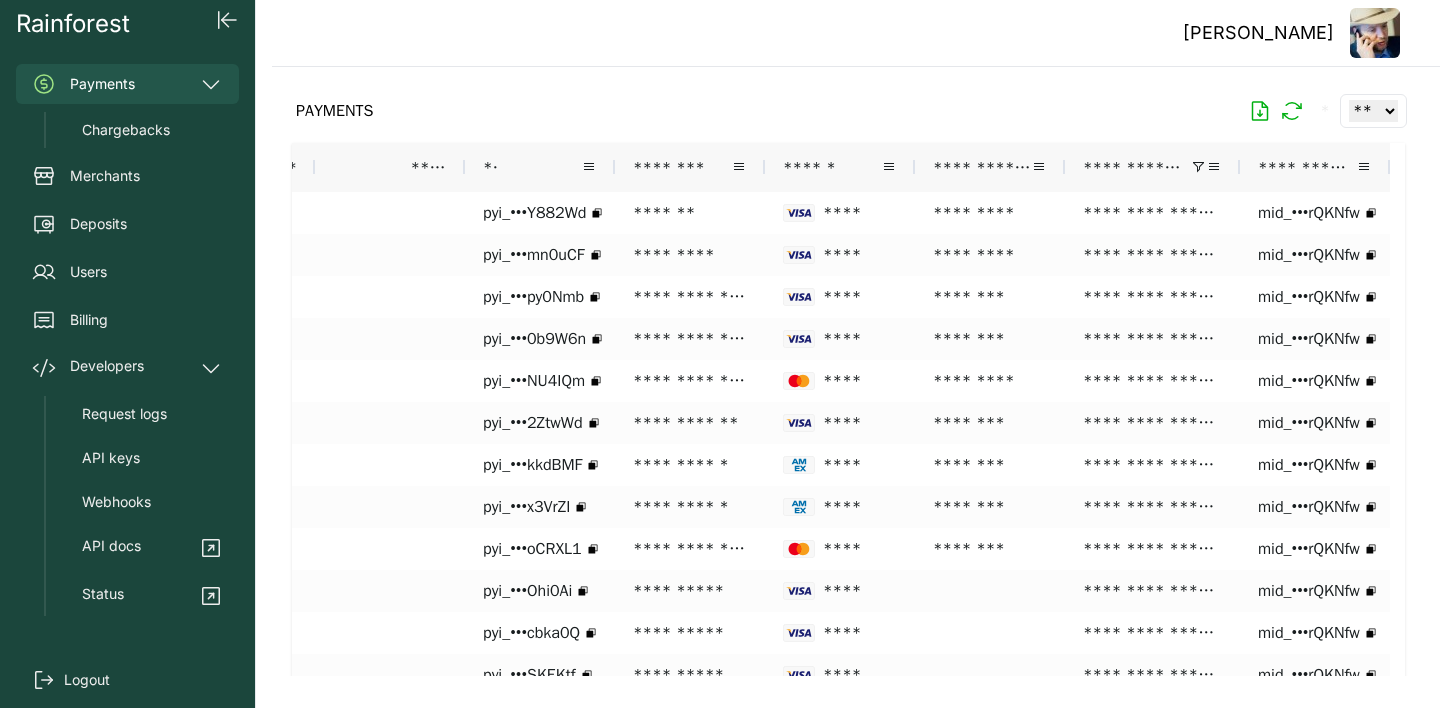 click at bounding box center (848, 371) 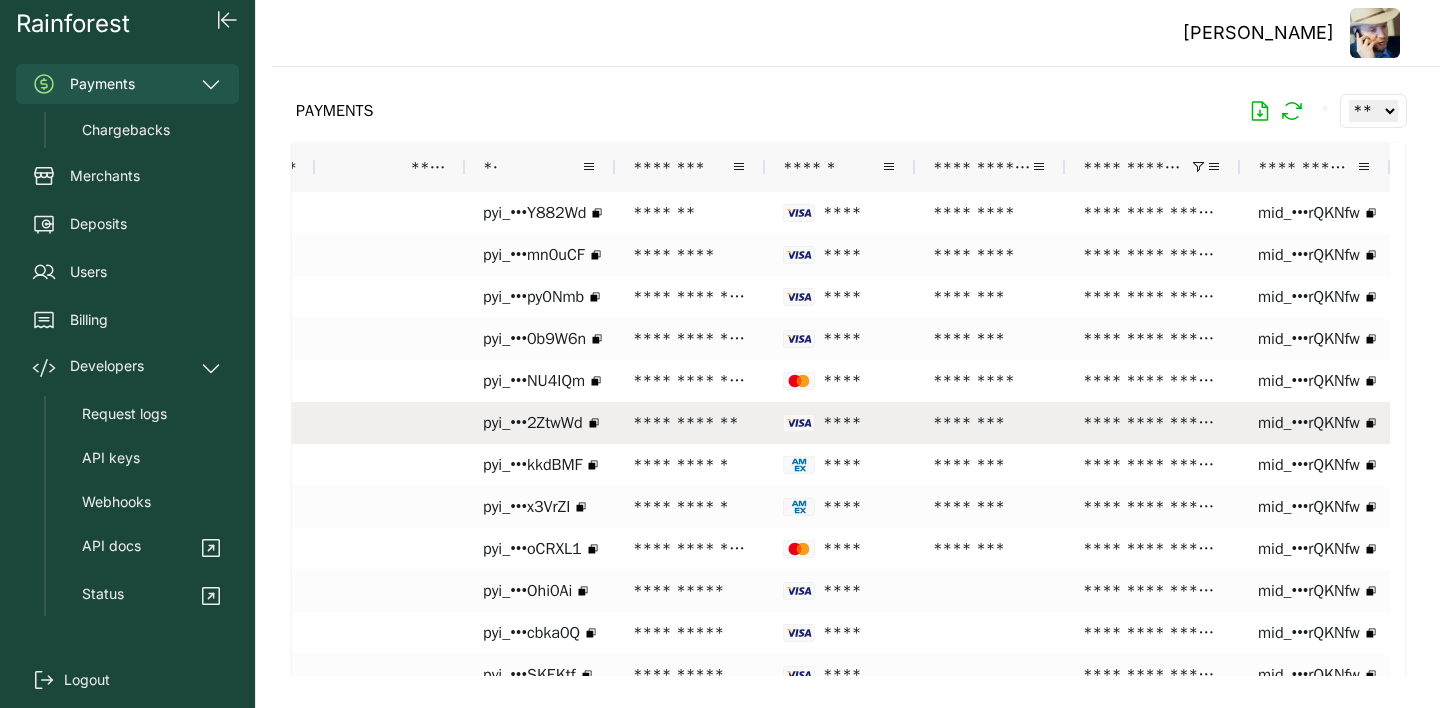 scroll, scrollTop: 0, scrollLeft: 216, axis: horizontal 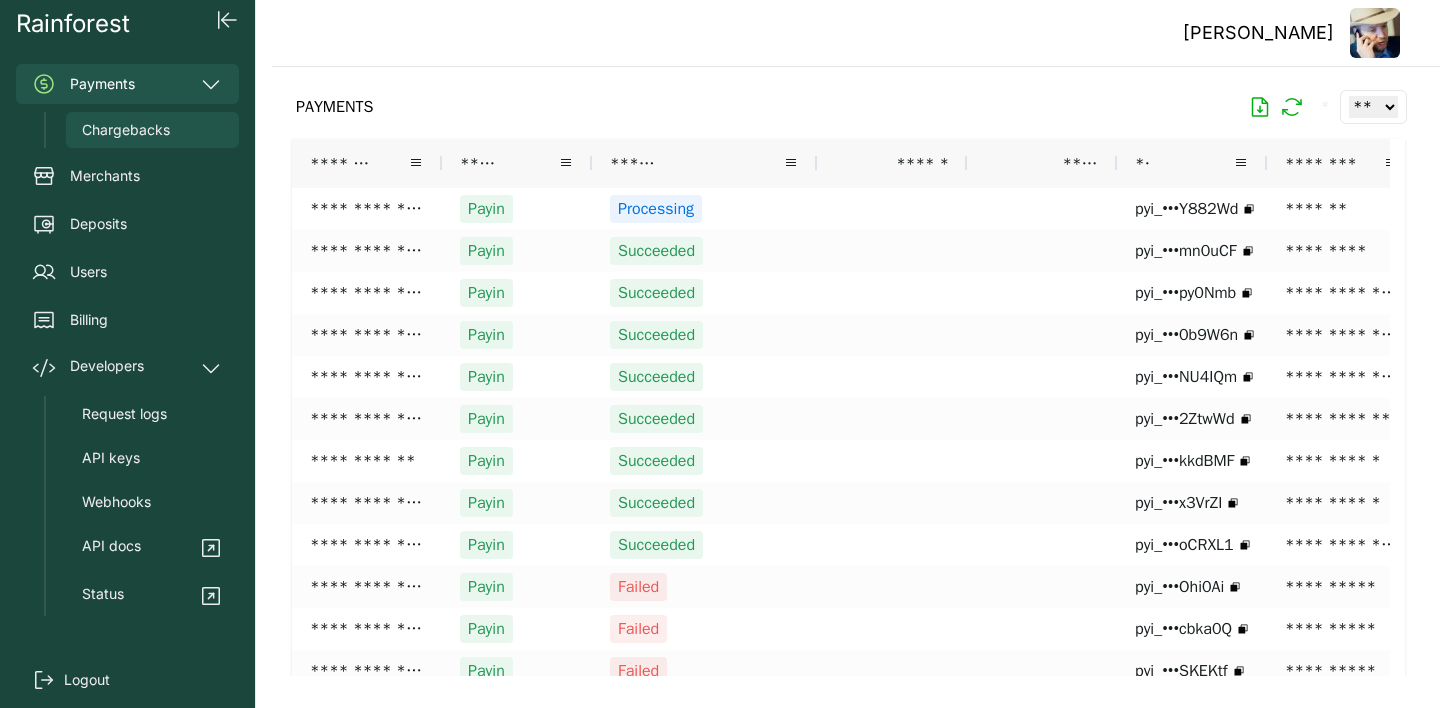 click on "Chargebacks" at bounding box center [126, 130] 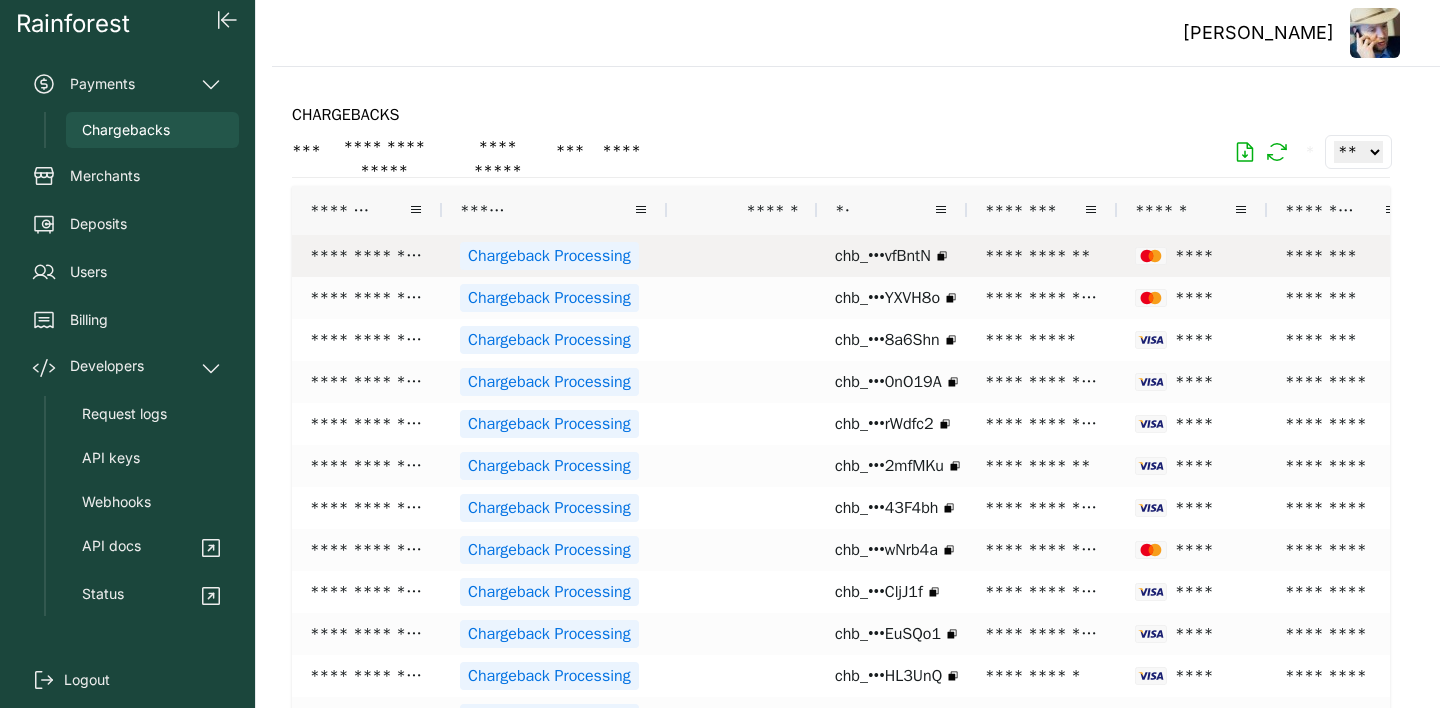 click on "Chargeback Processing" at bounding box center [554, 256] 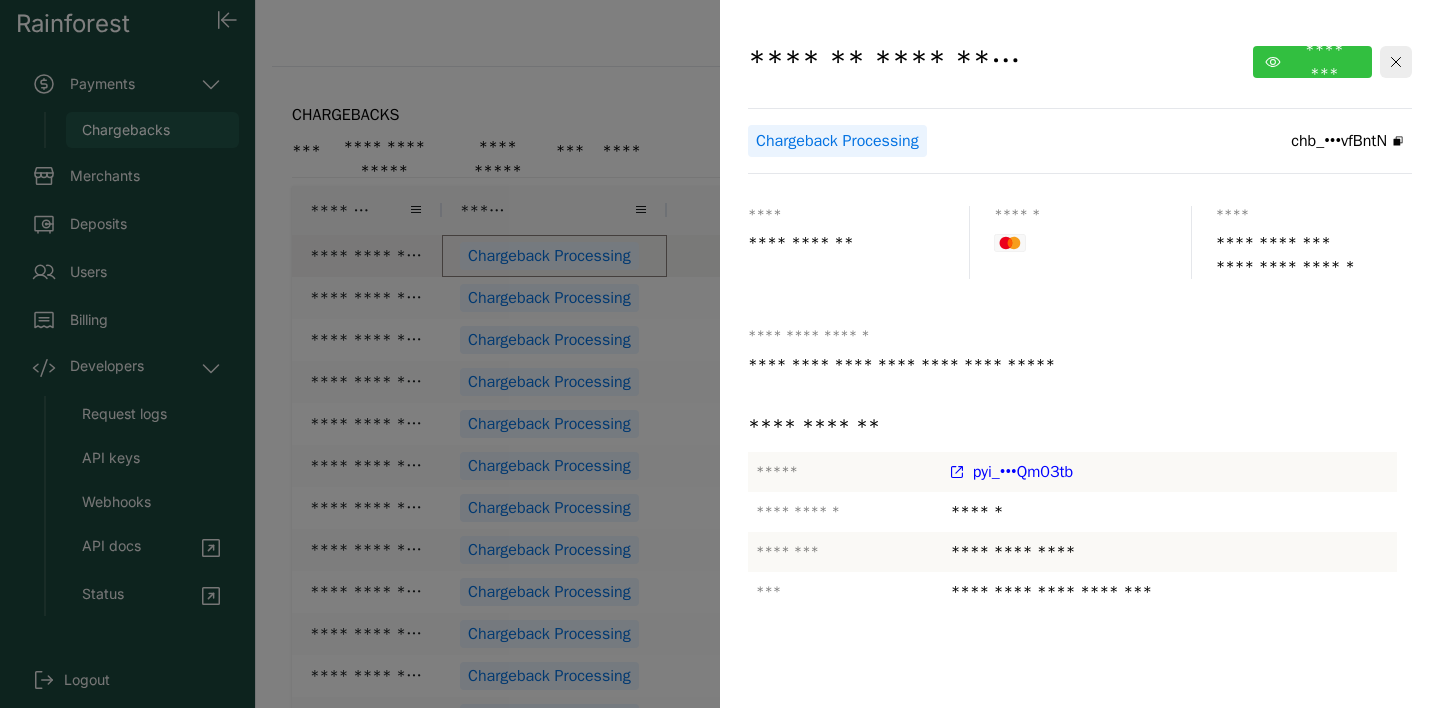 click on "********" 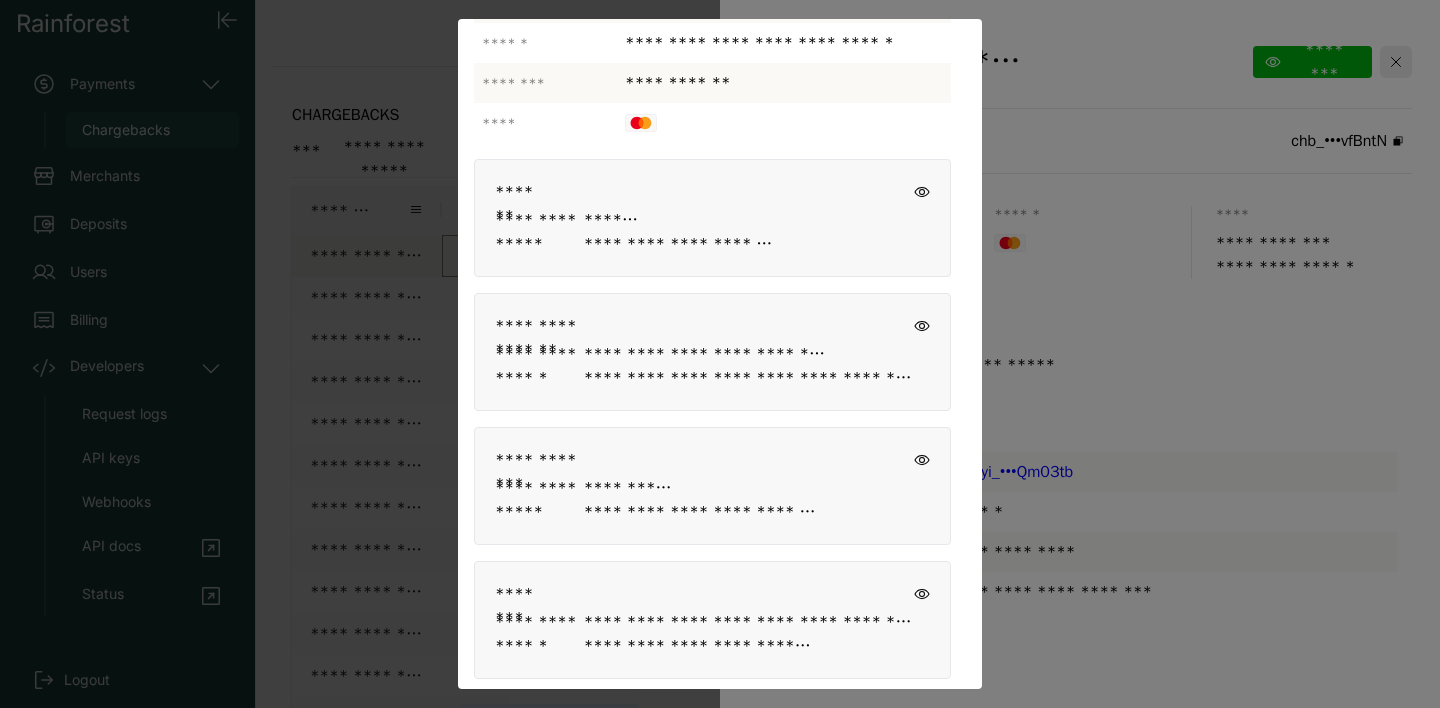 scroll, scrollTop: 126, scrollLeft: 0, axis: vertical 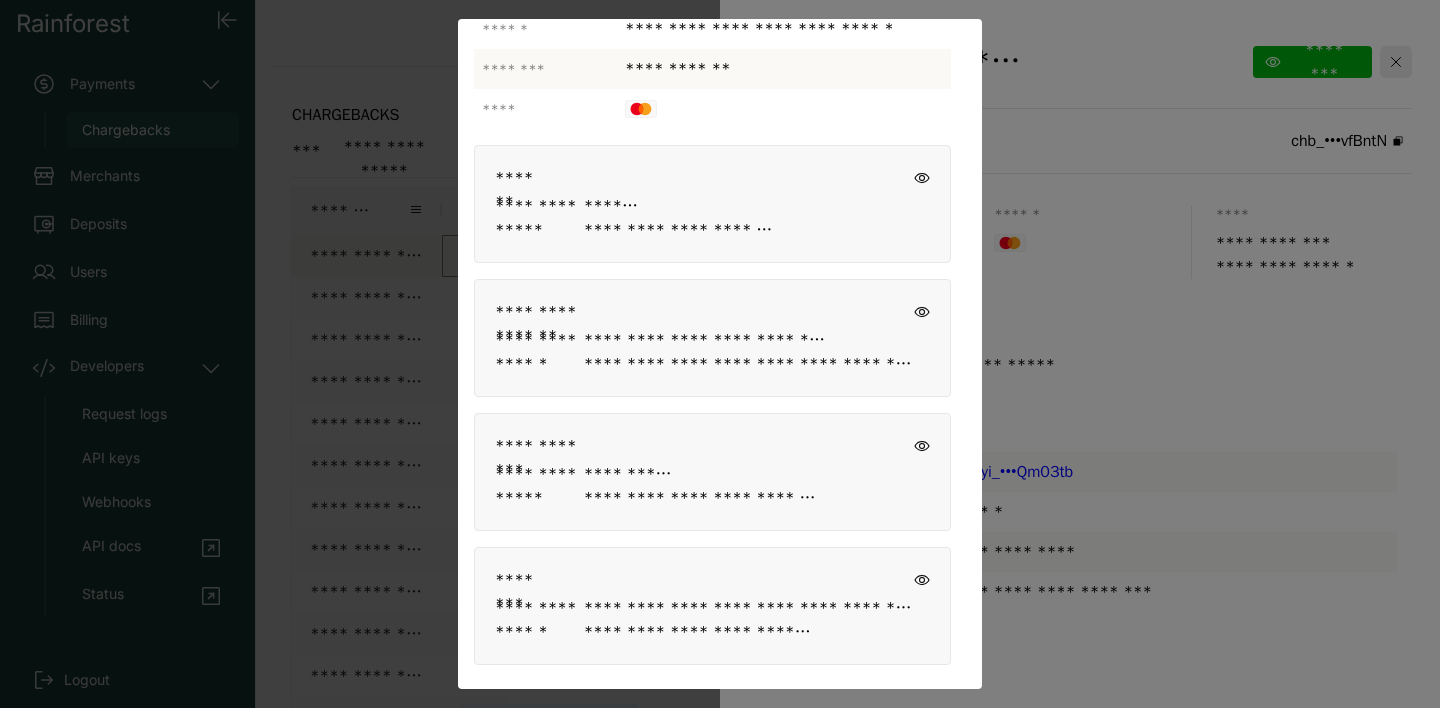 click at bounding box center [749, 608] 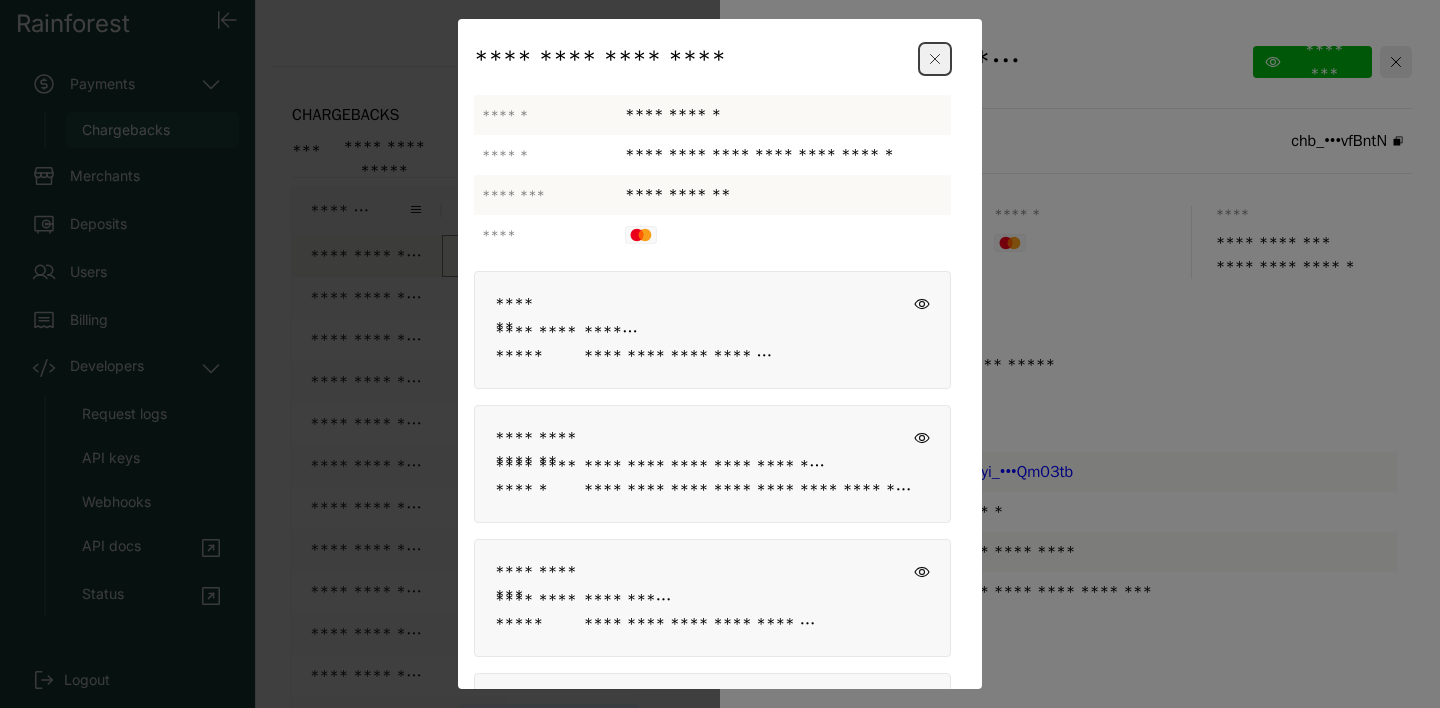 click 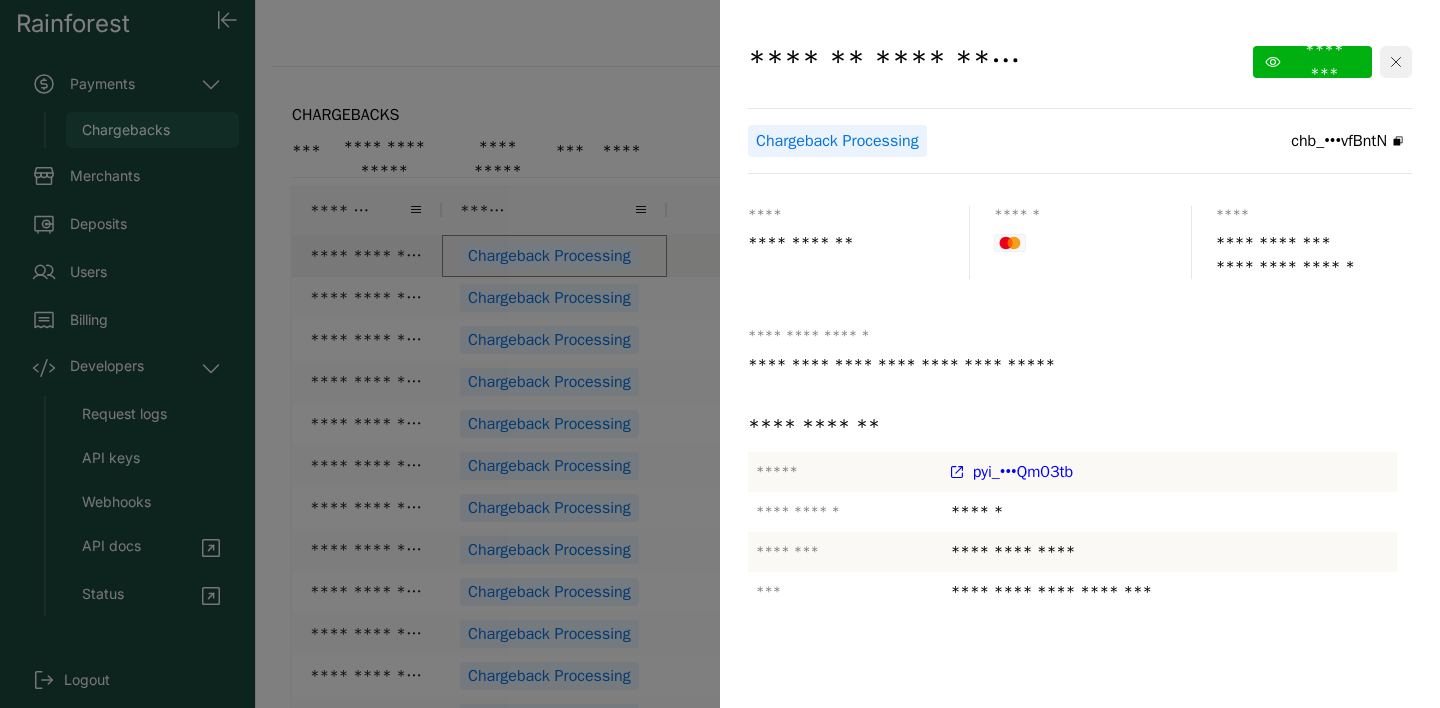 click 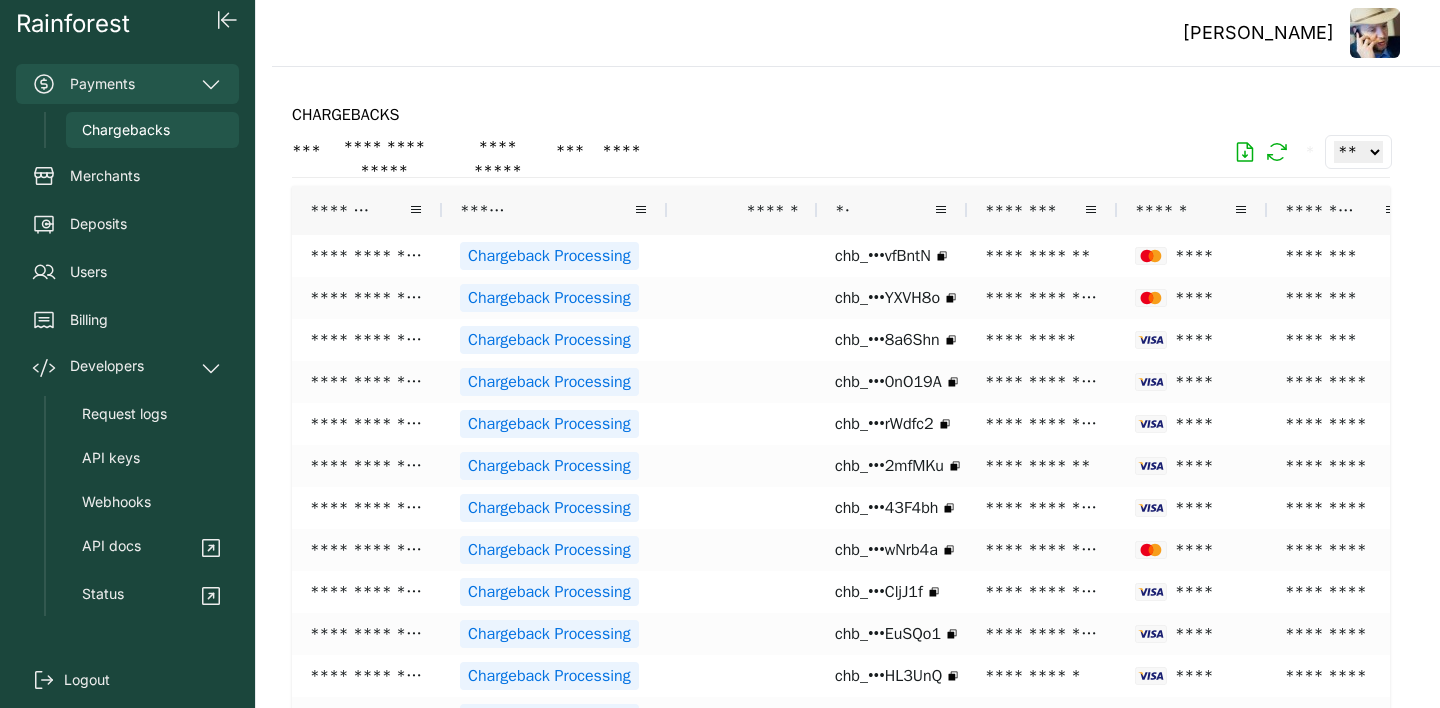 click on "Payments" at bounding box center [127, 84] 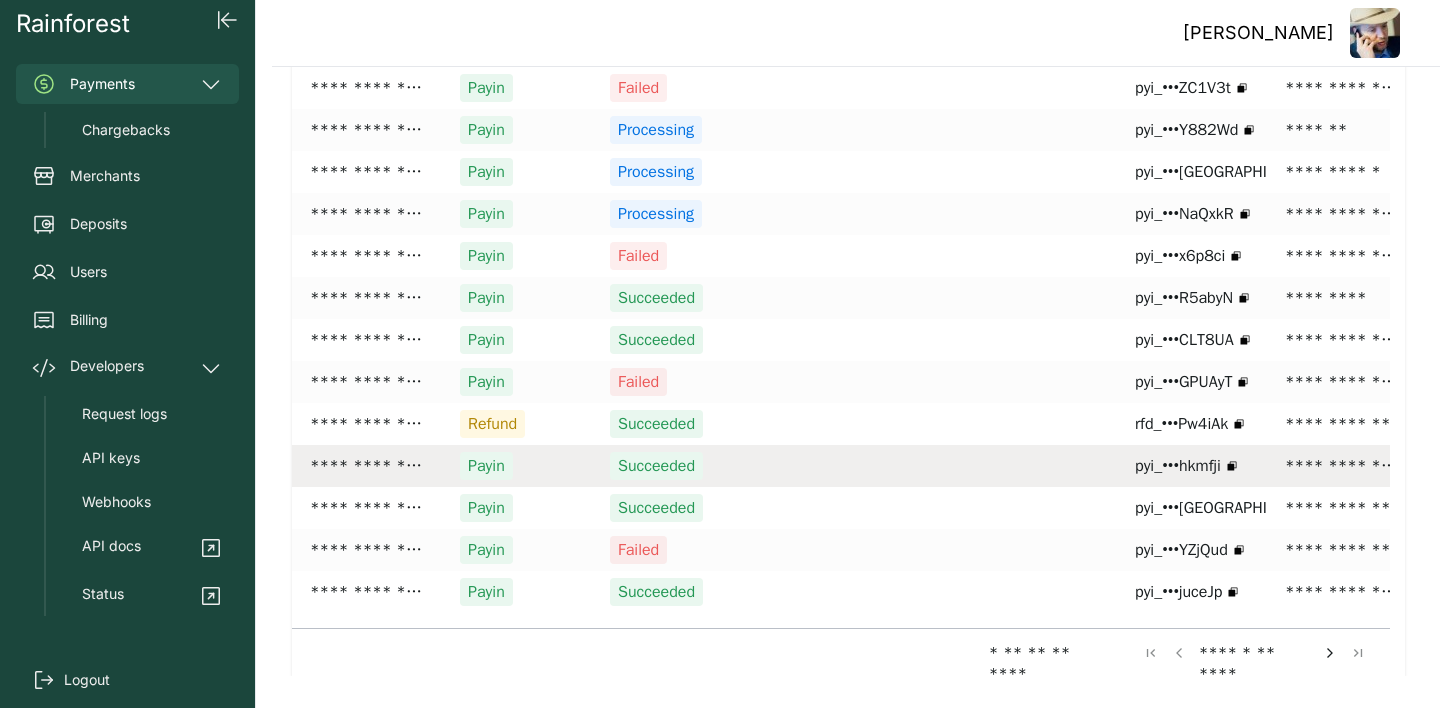 scroll, scrollTop: 0, scrollLeft: 0, axis: both 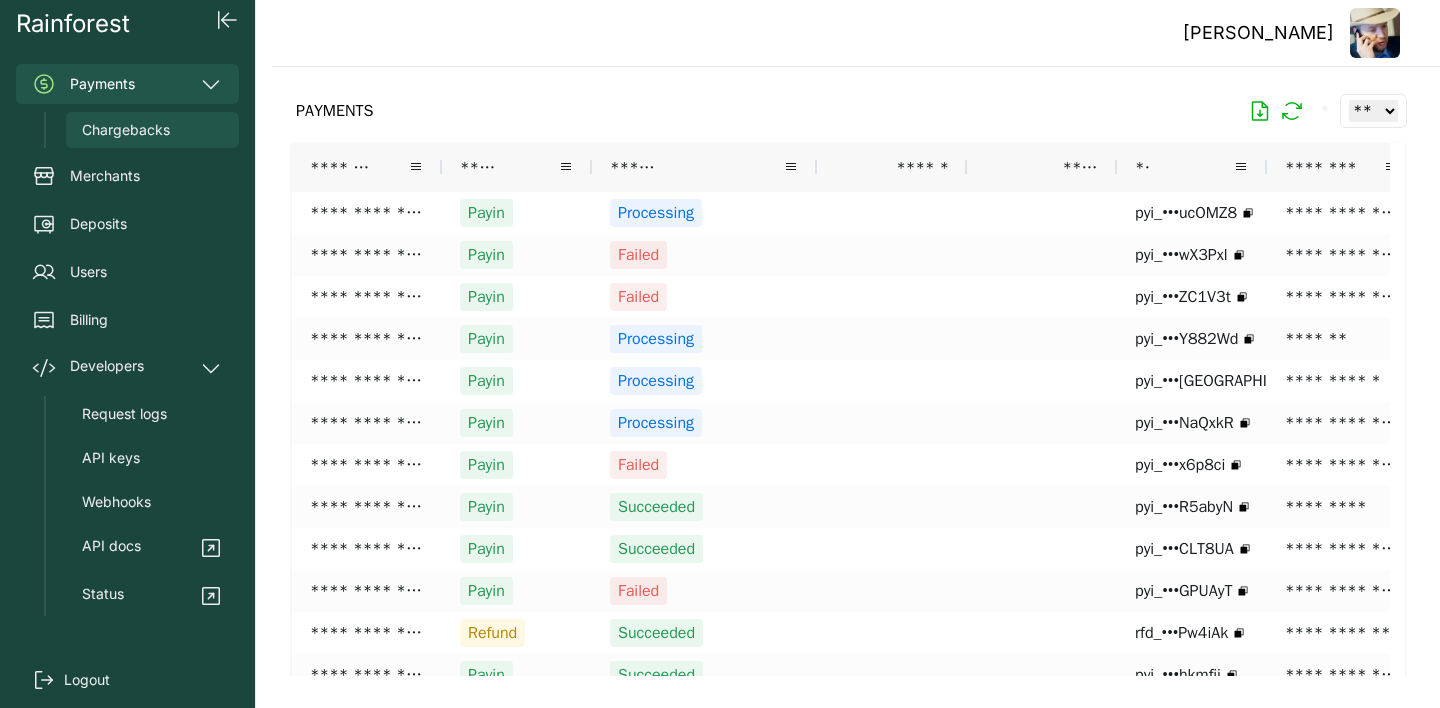 click on "Chargebacks" at bounding box center (126, 130) 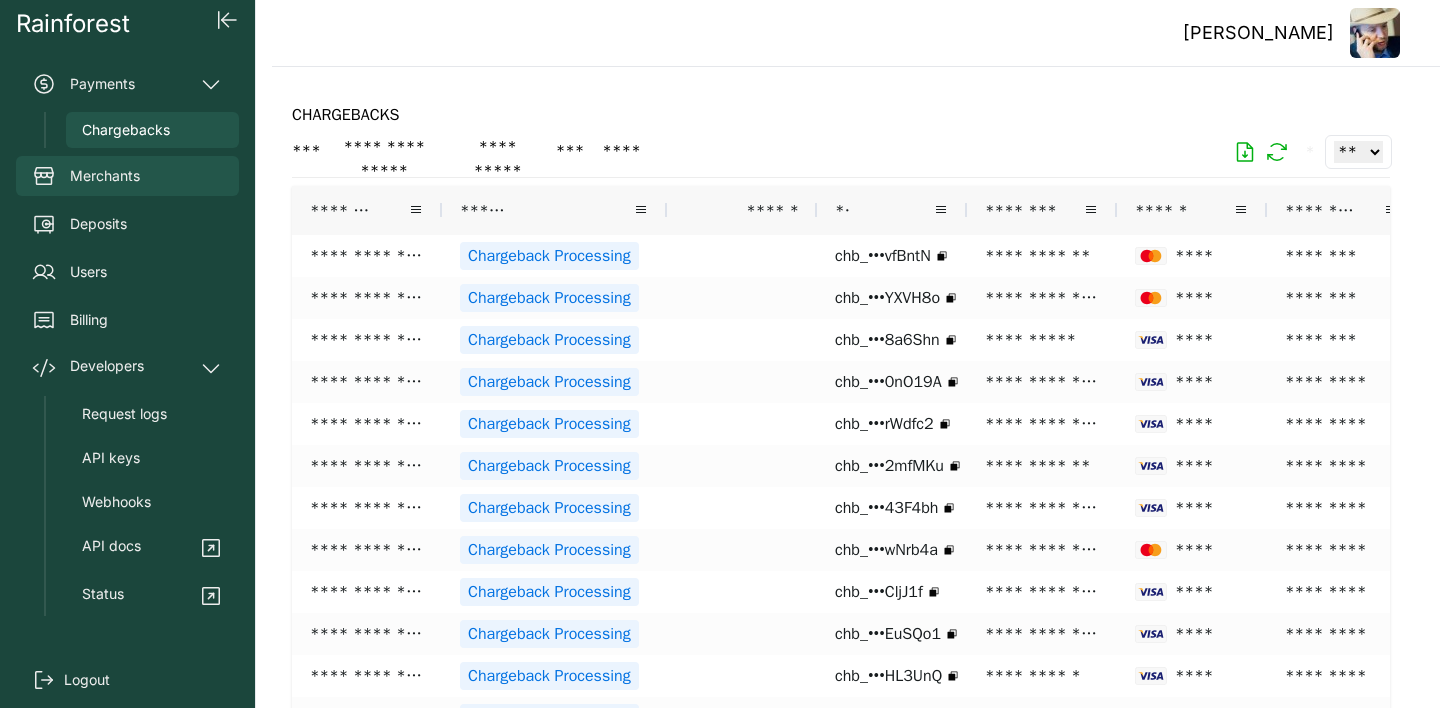click on "Merchants" at bounding box center (105, 176) 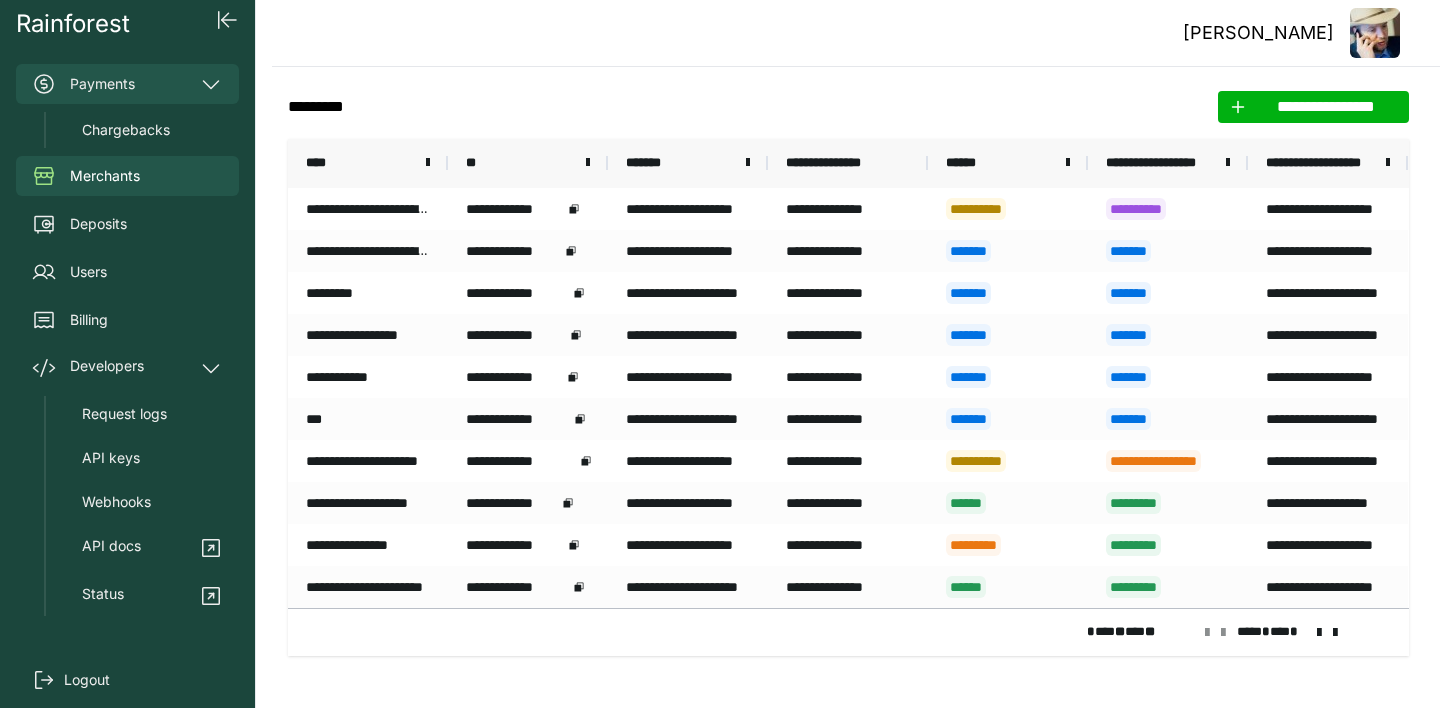 click on "Payments" at bounding box center [127, 84] 